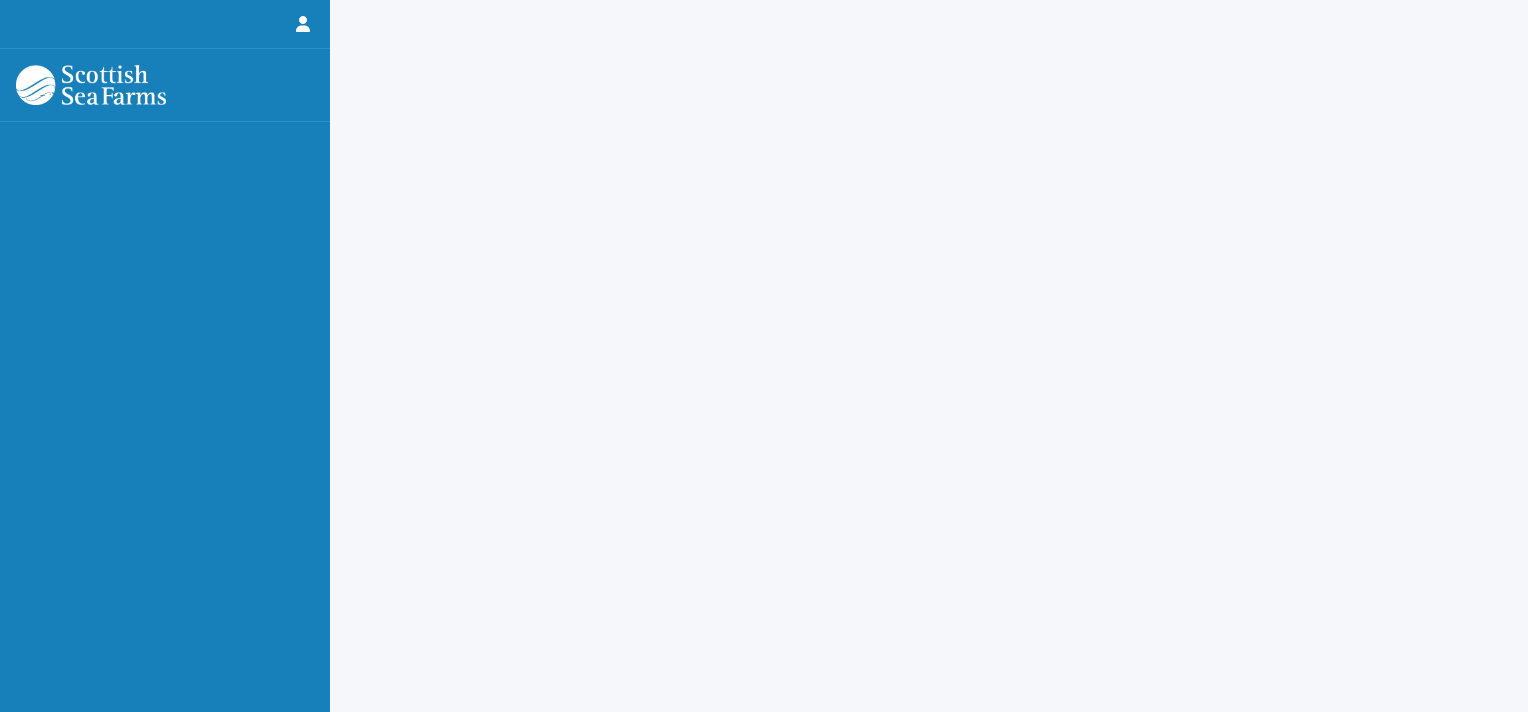 scroll, scrollTop: 0, scrollLeft: 0, axis: both 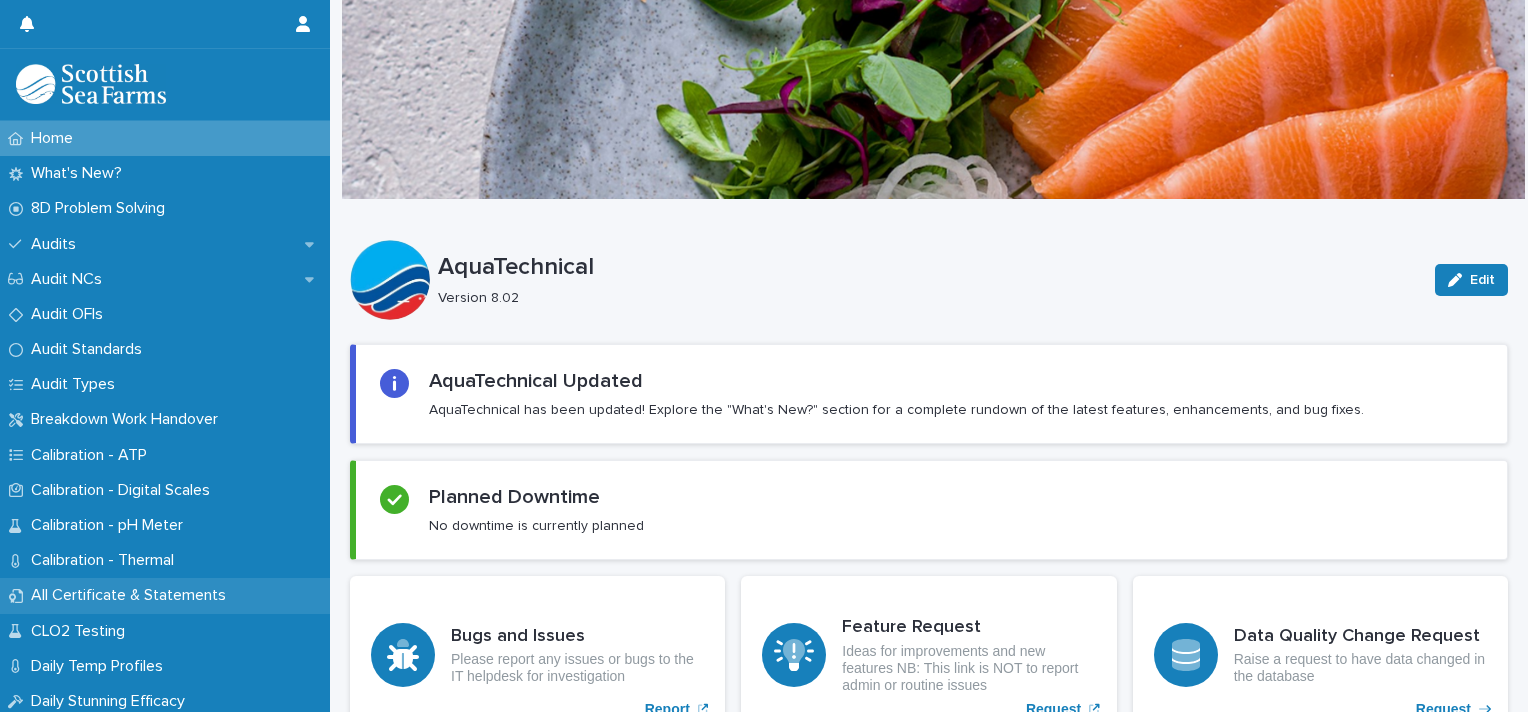 click on "All Certificate & Statements" at bounding box center [132, 595] 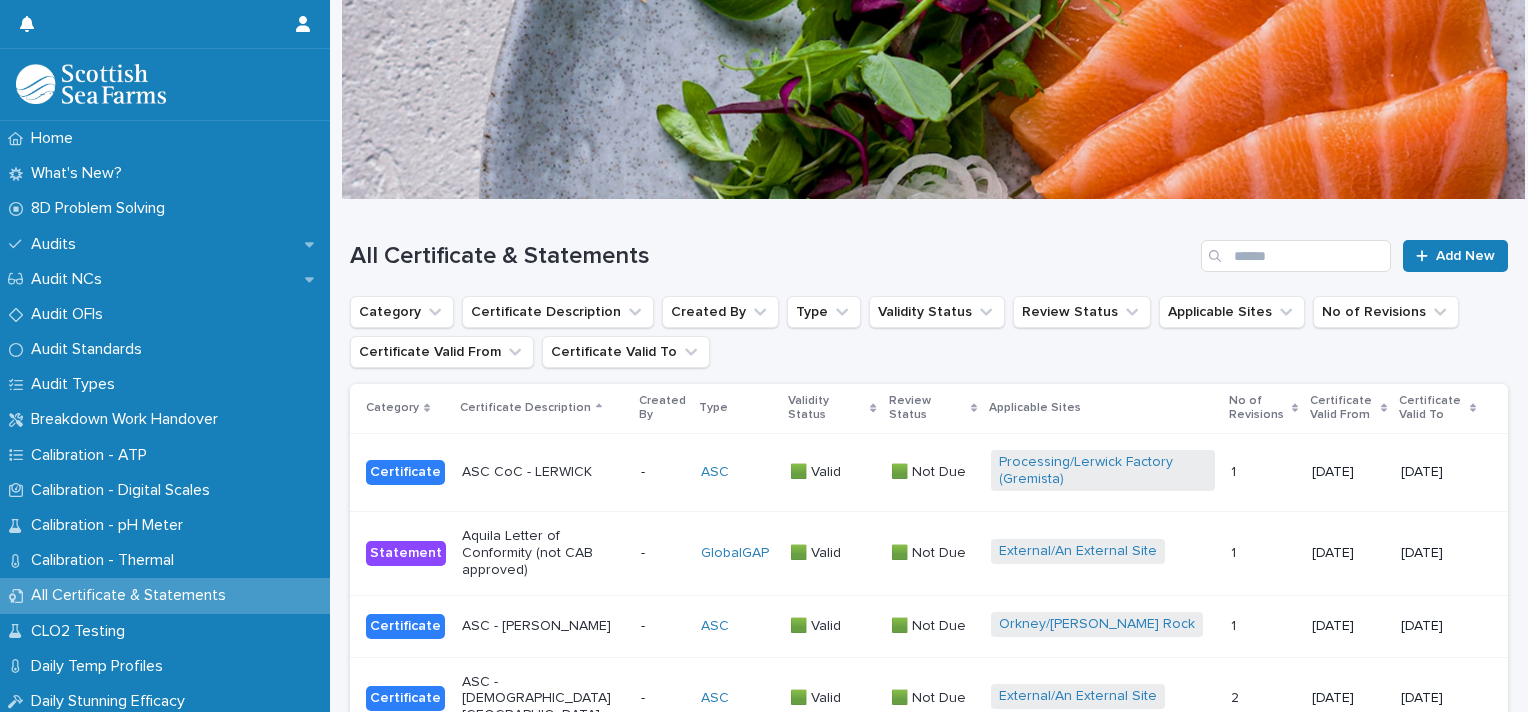 click on "All Certificate & Statements" at bounding box center (132, 595) 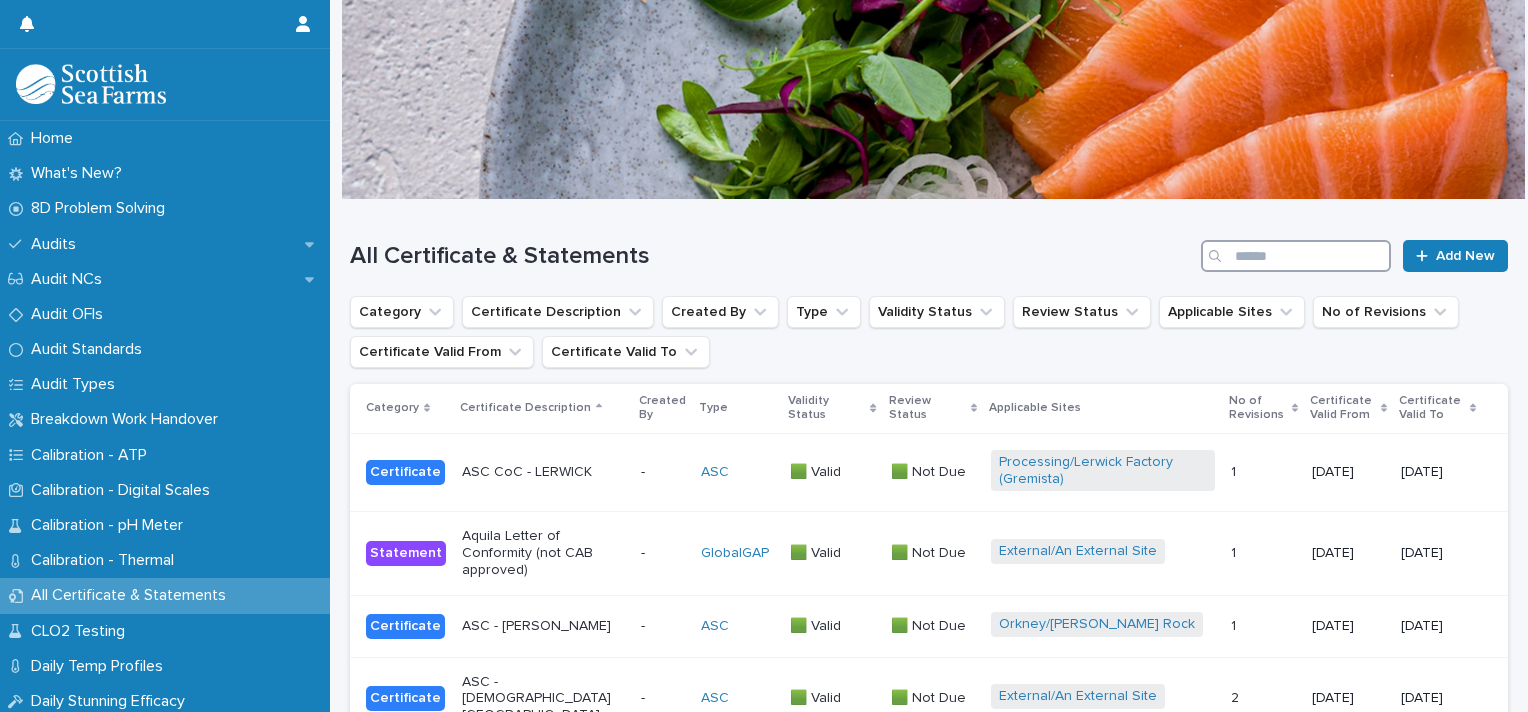 click at bounding box center [1296, 256] 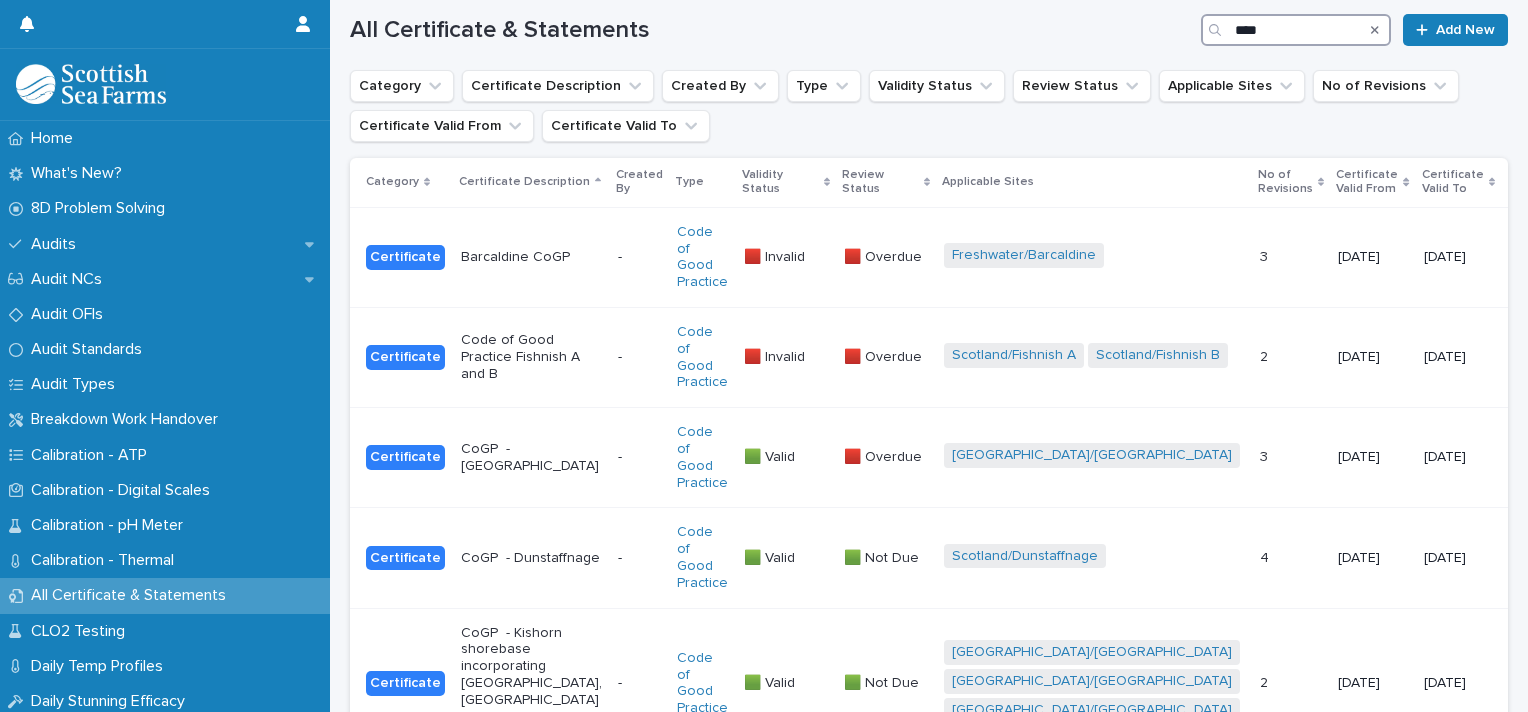 scroll, scrollTop: 266, scrollLeft: 0, axis: vertical 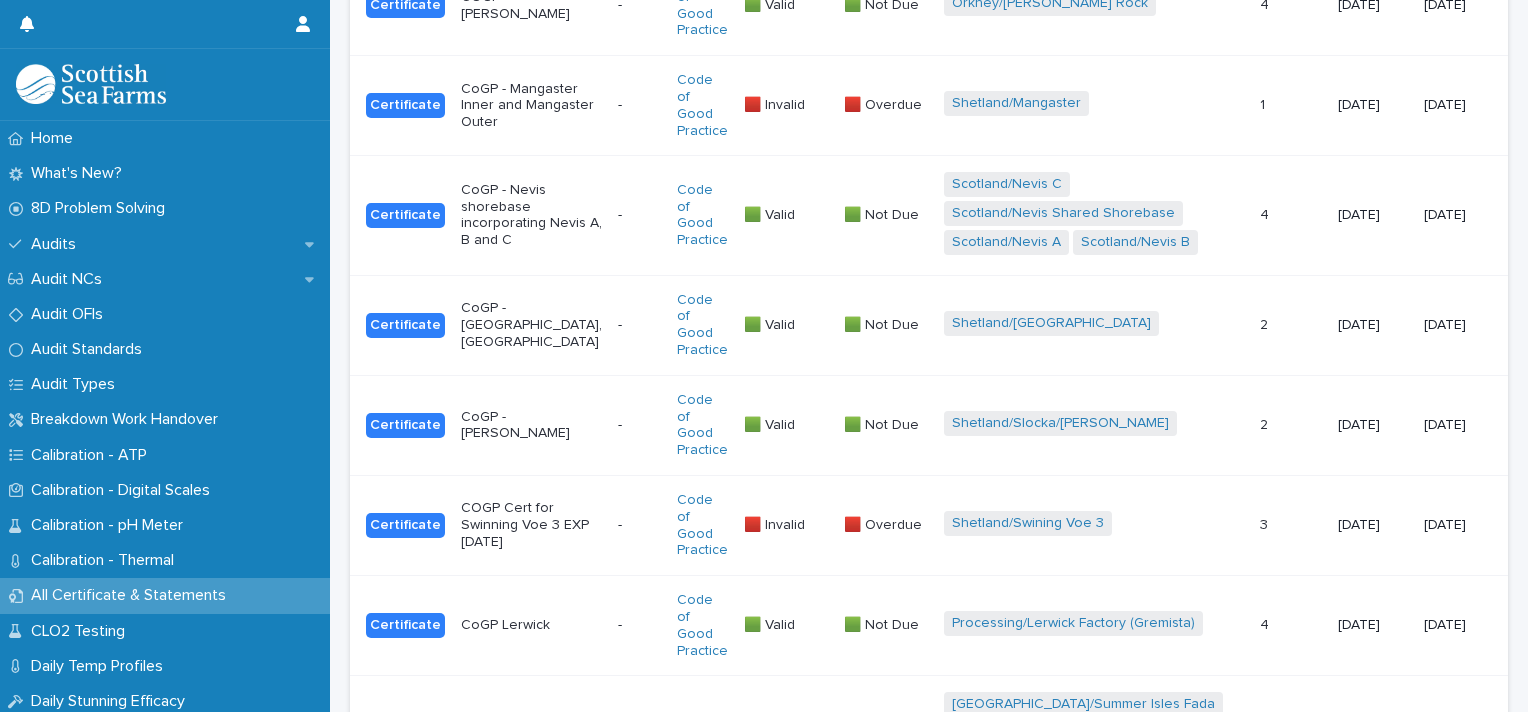 type on "****" 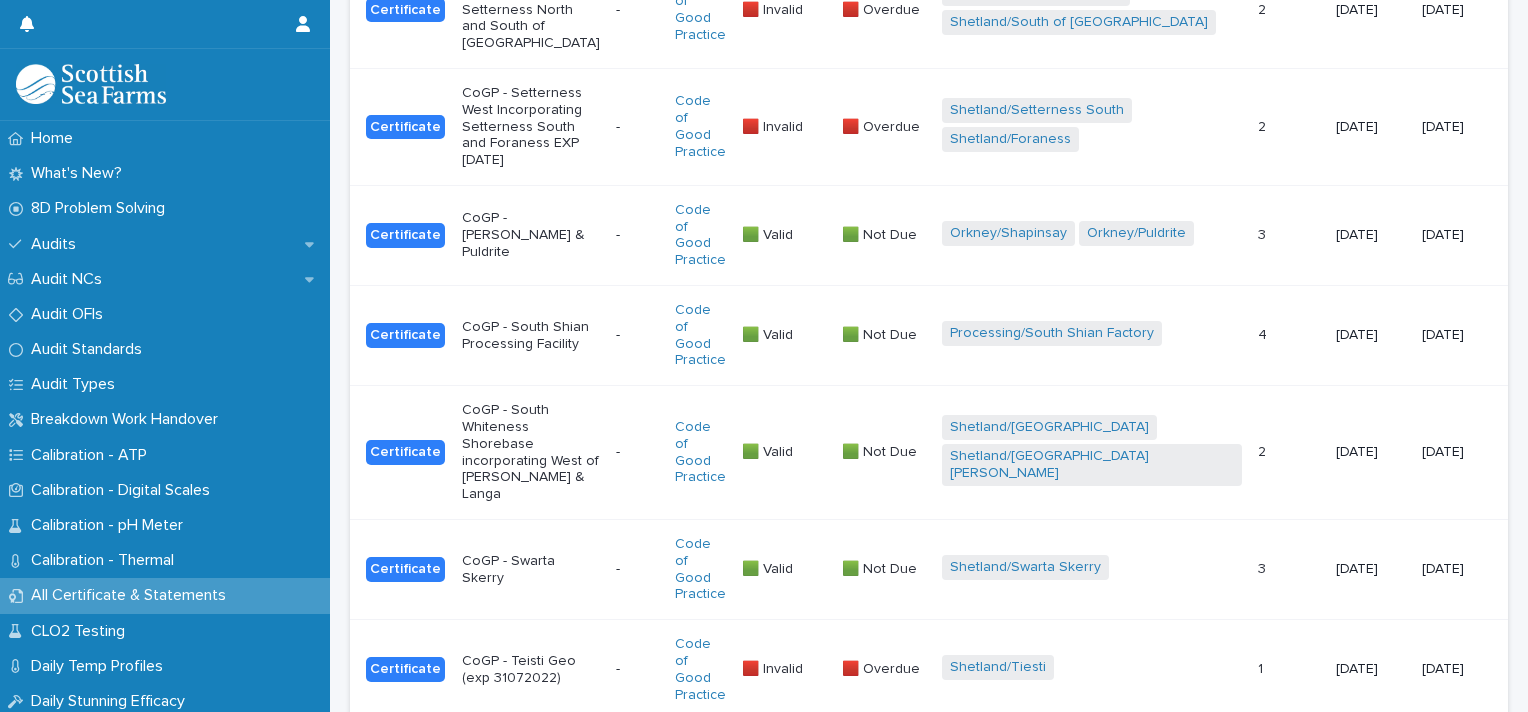 scroll, scrollTop: 922, scrollLeft: 0, axis: vertical 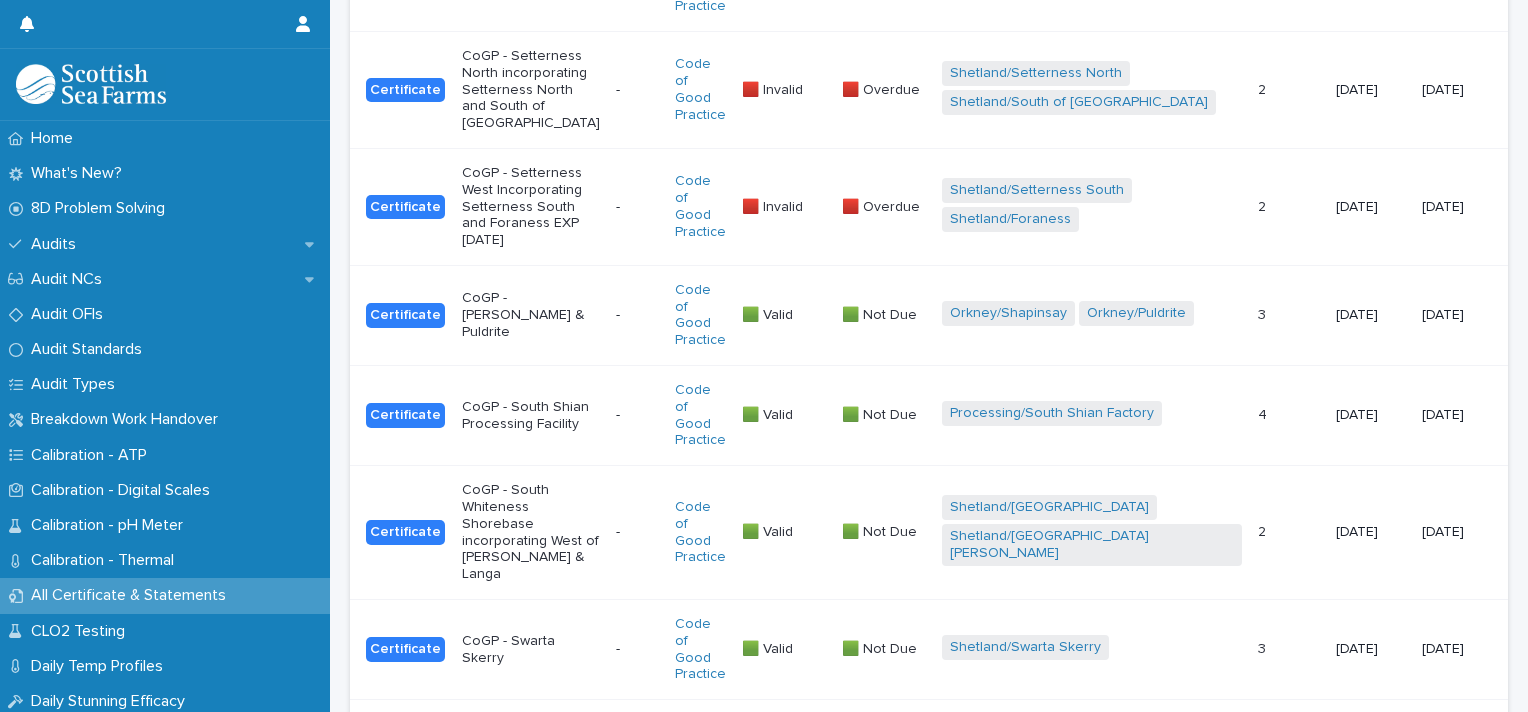 click on "CoGP - South Shian Processing Facility" at bounding box center (531, 416) 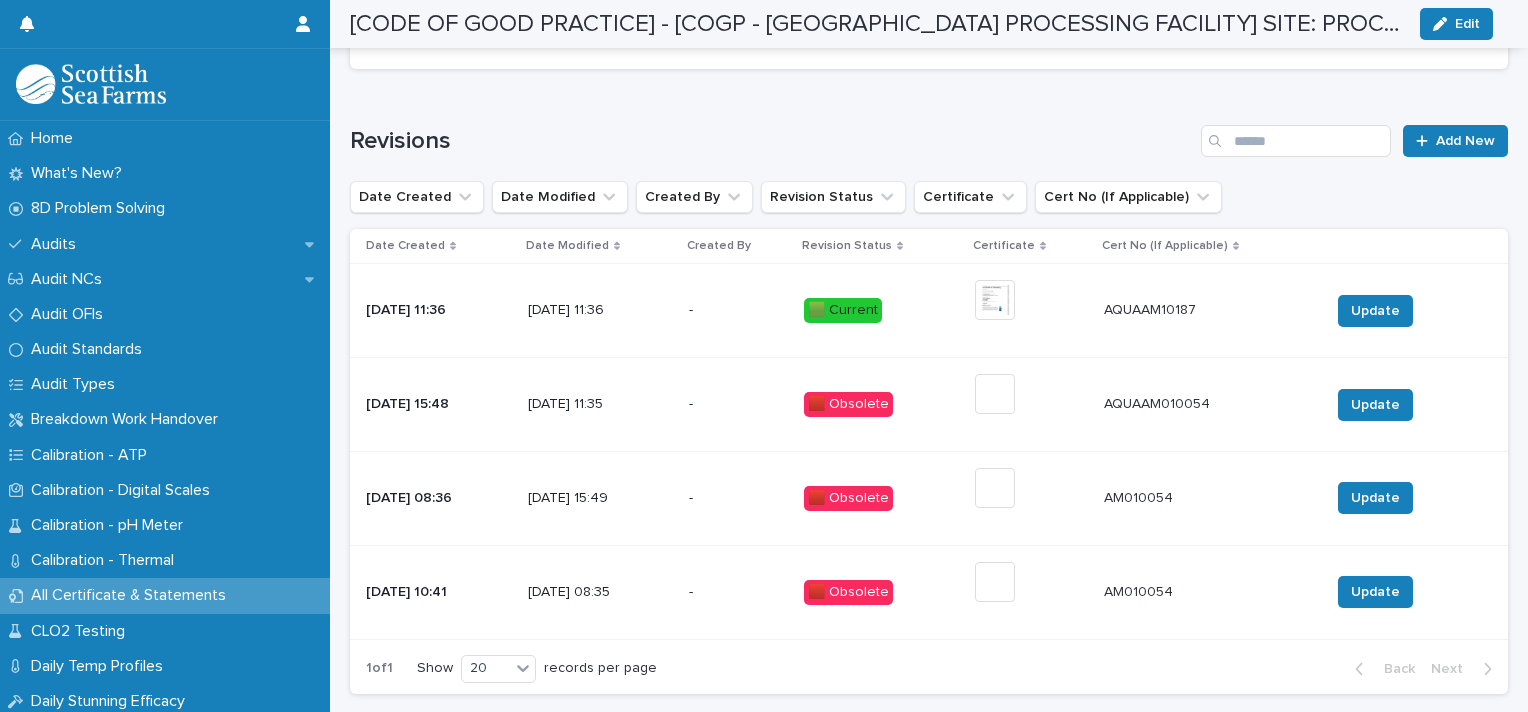 scroll, scrollTop: 1299, scrollLeft: 0, axis: vertical 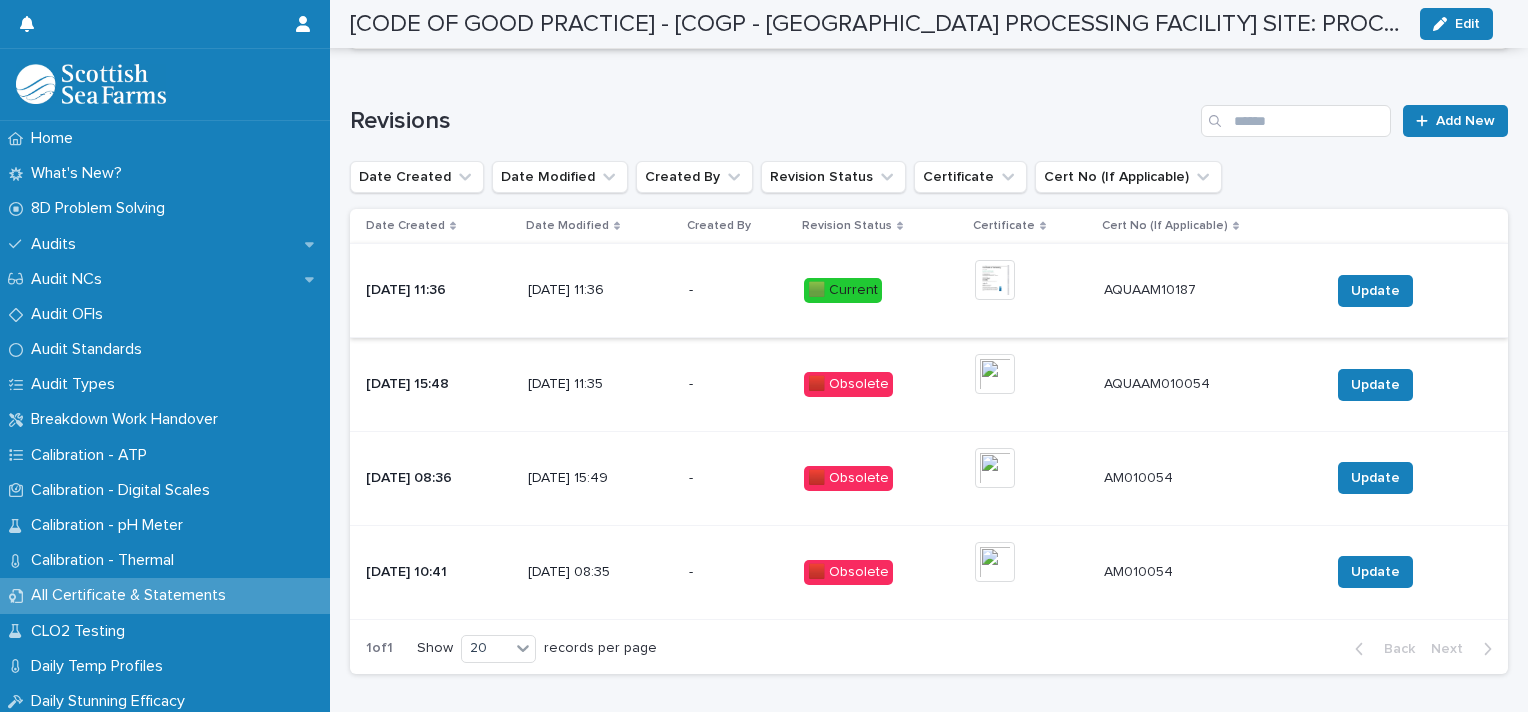 click at bounding box center [995, 280] 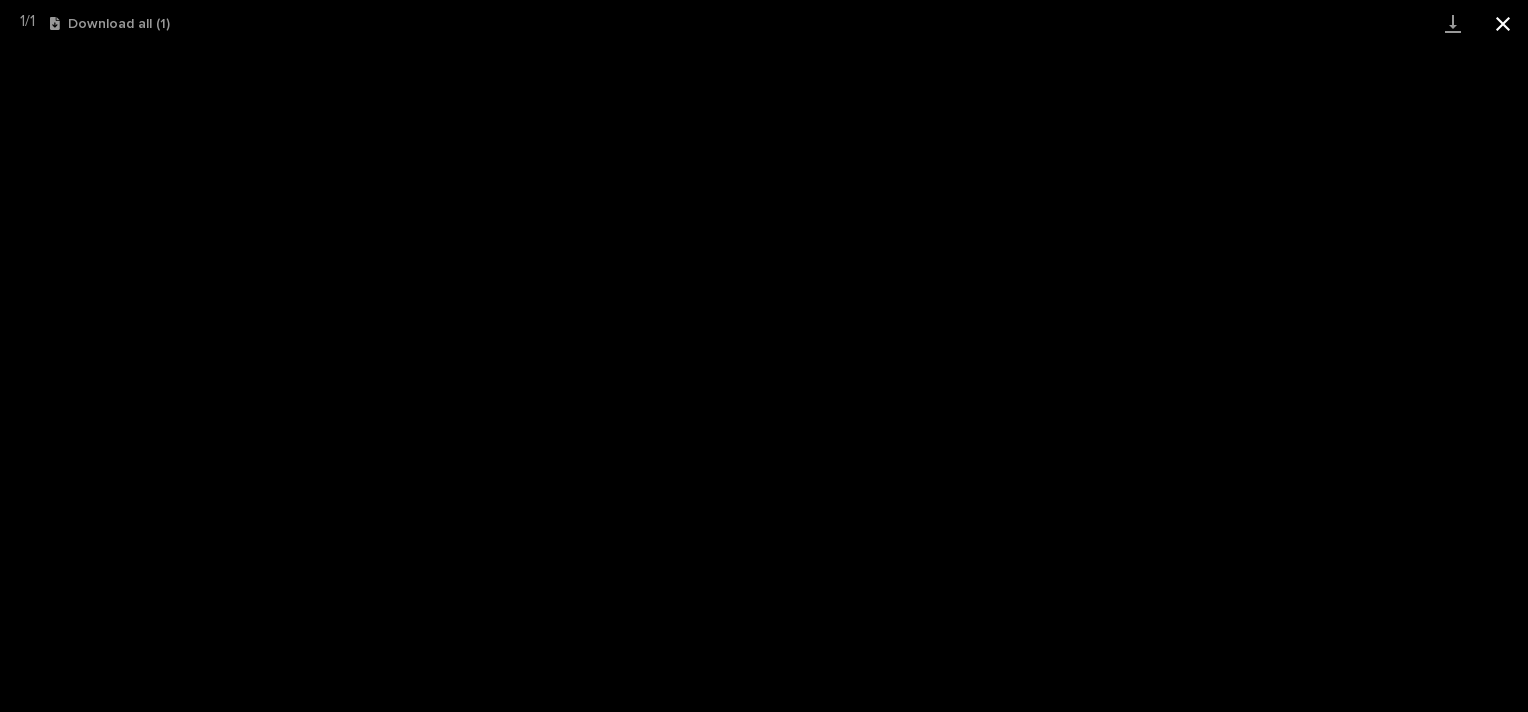 click at bounding box center (1503, 23) 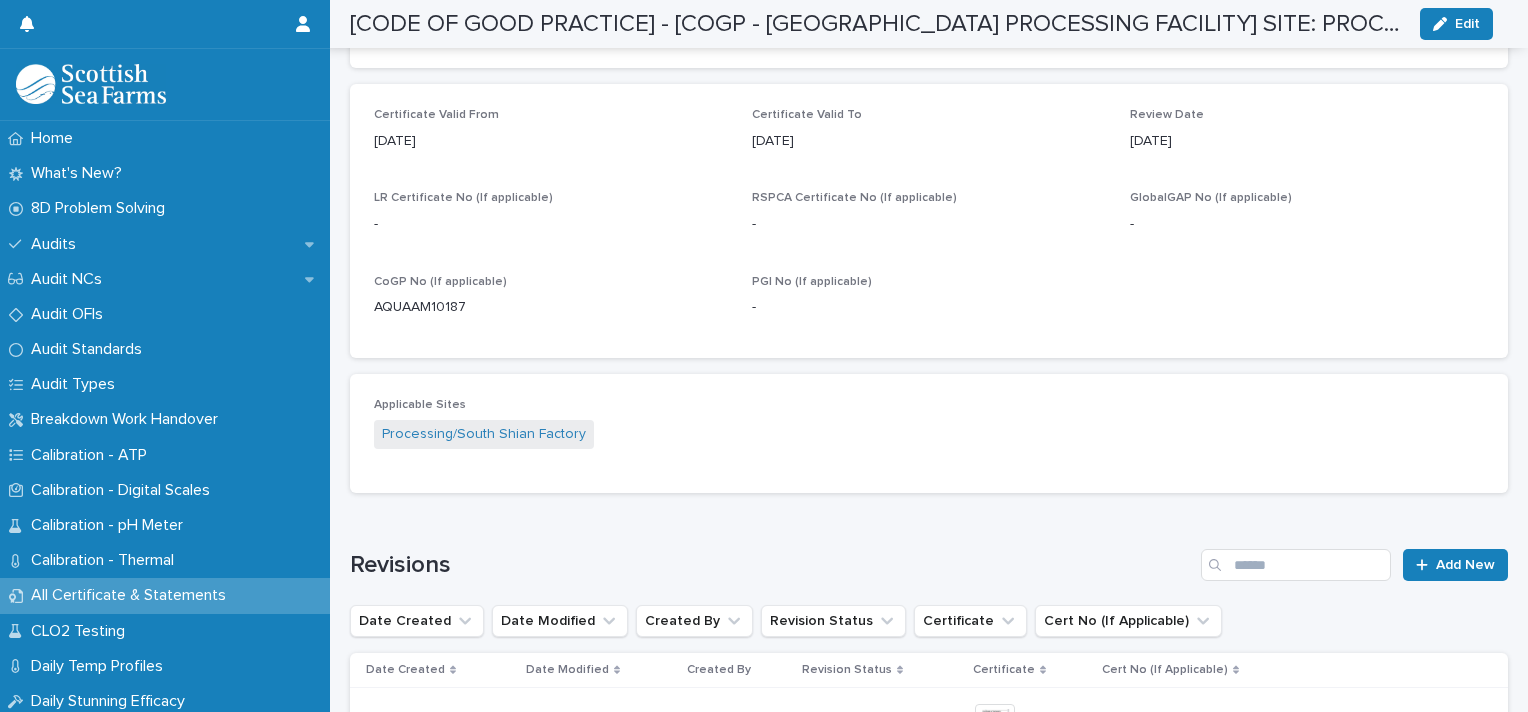scroll, scrollTop: 825, scrollLeft: 0, axis: vertical 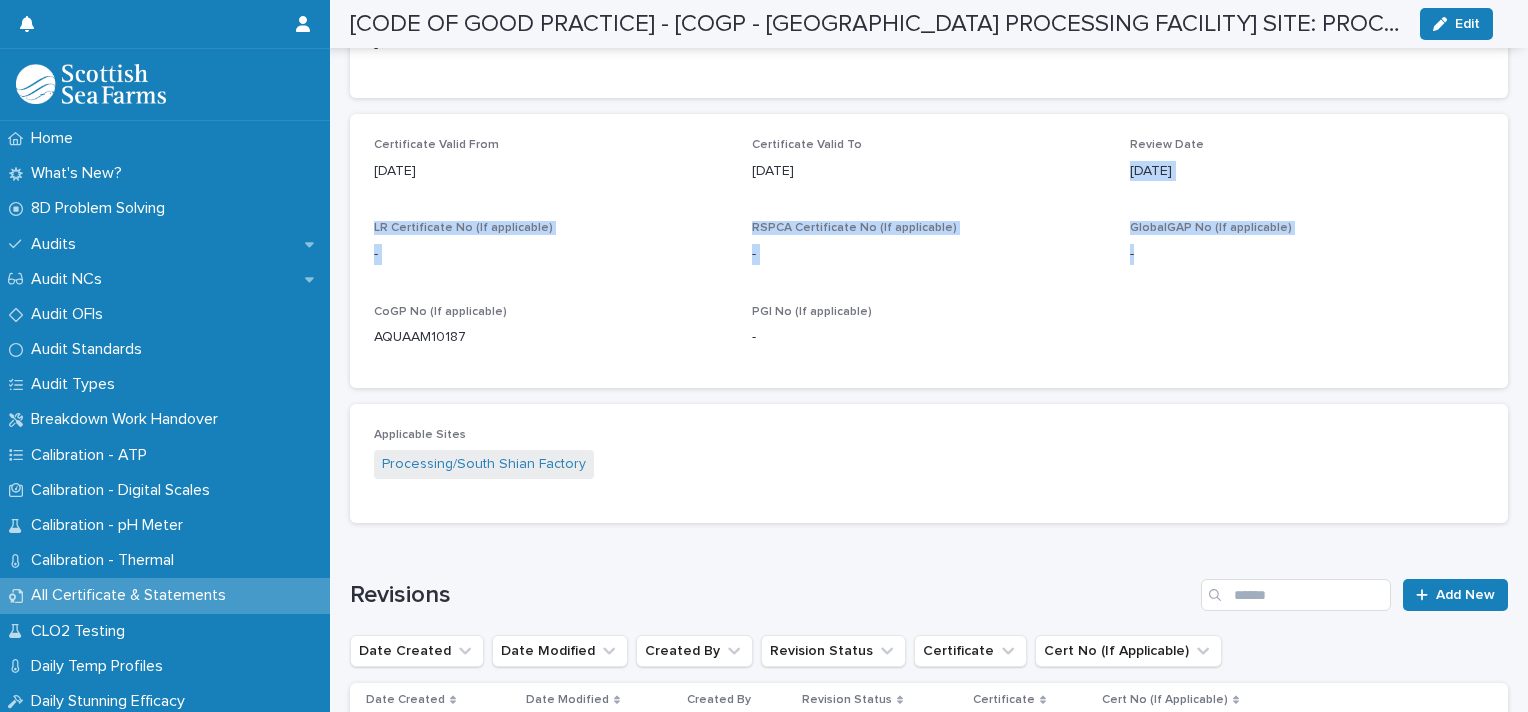 drag, startPoint x: 1499, startPoint y: 254, endPoint x: 1486, endPoint y: 120, distance: 134.62912 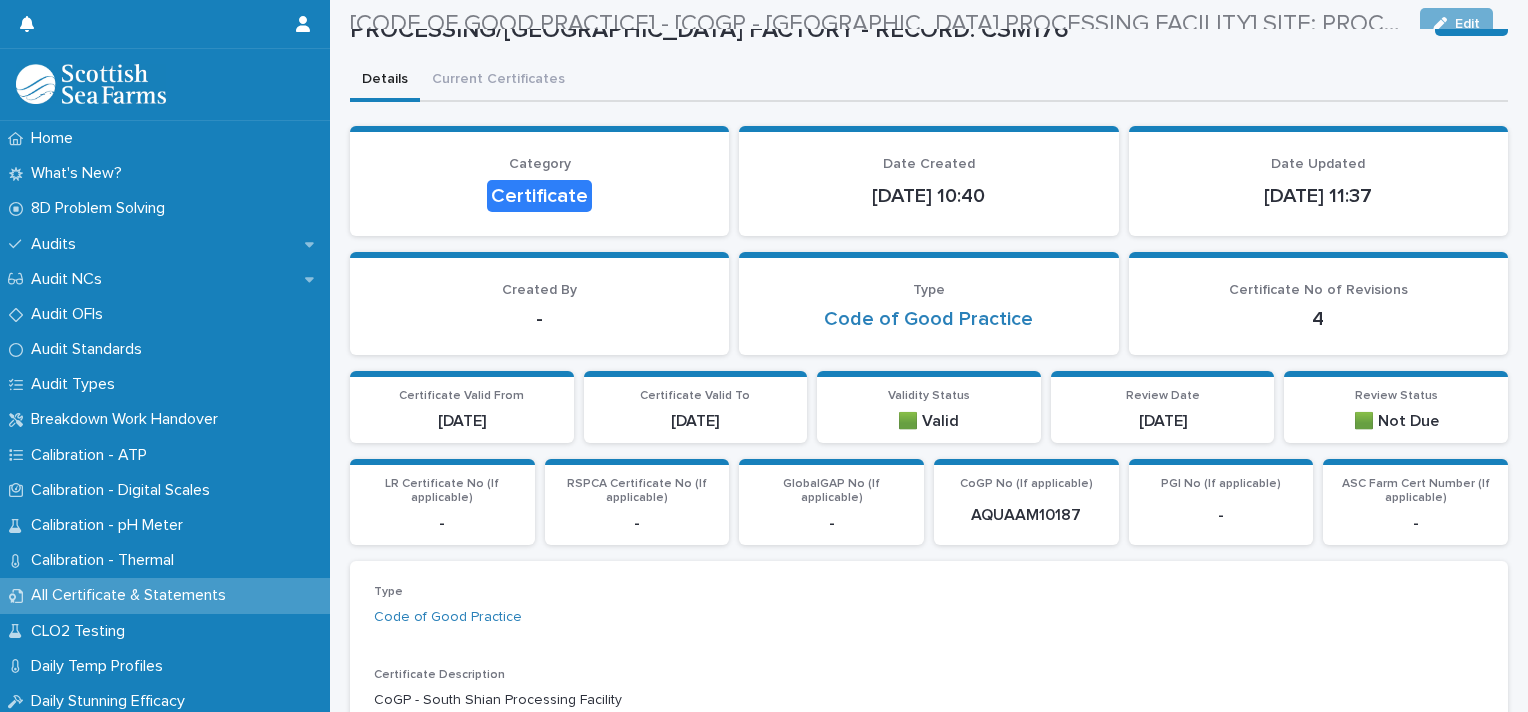 scroll, scrollTop: 0, scrollLeft: 0, axis: both 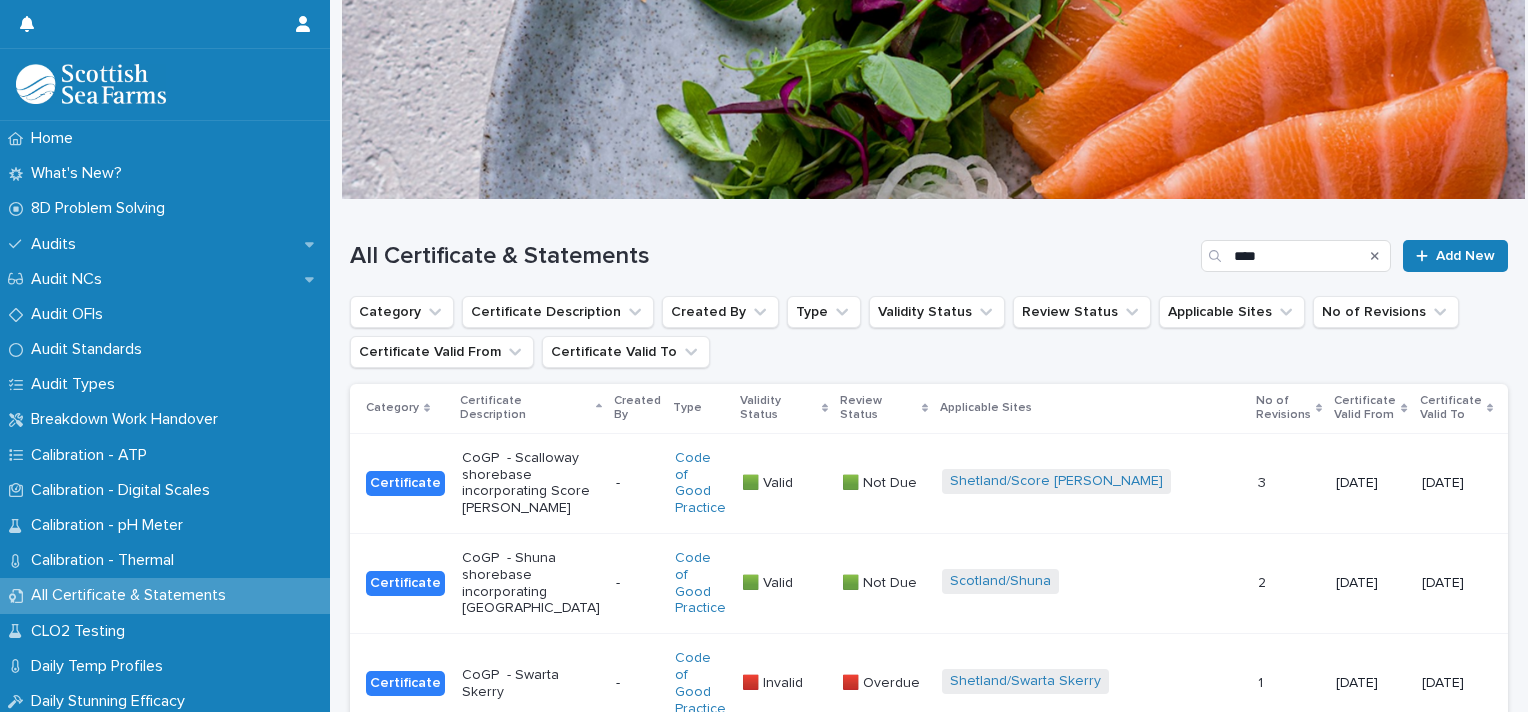 click on "Validity Status" at bounding box center (778, 408) 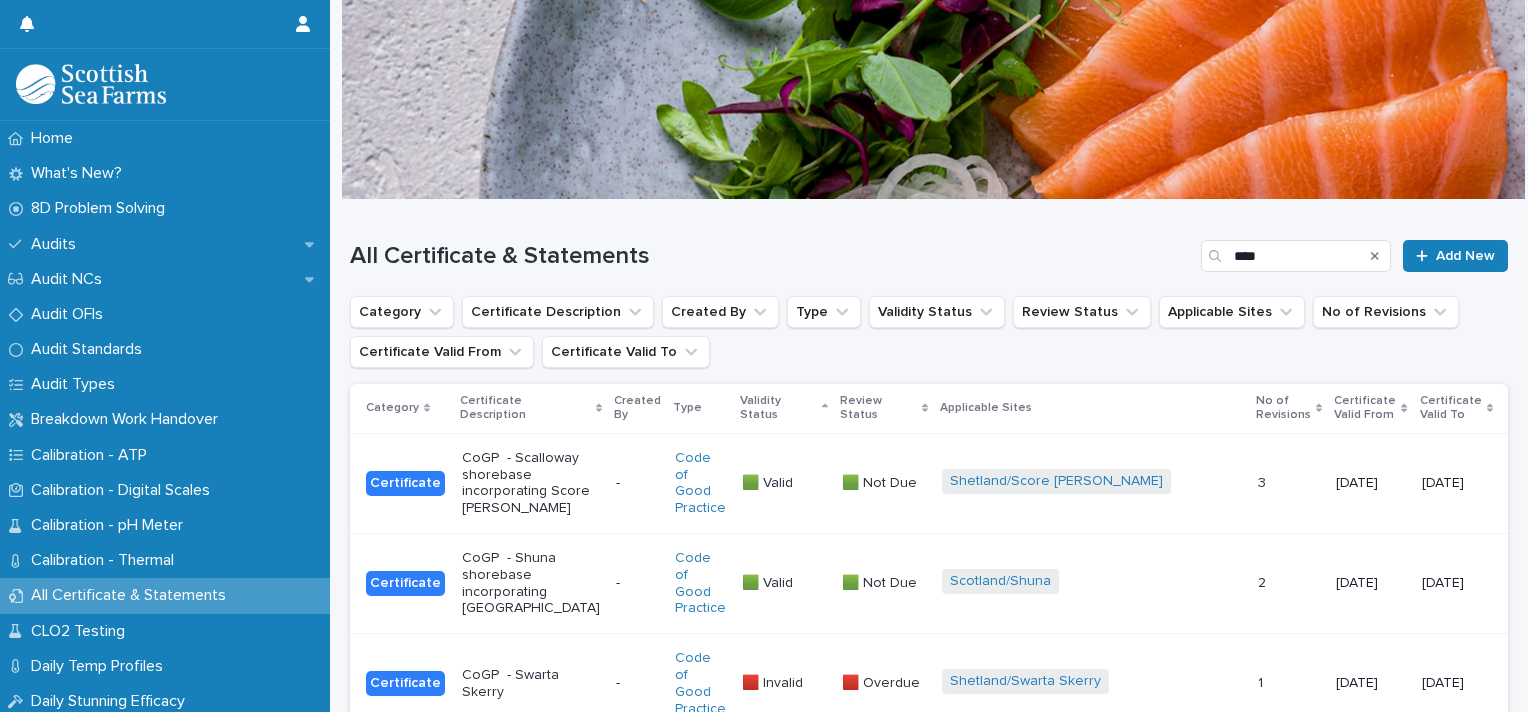 click on "Validity Status" at bounding box center [784, 408] 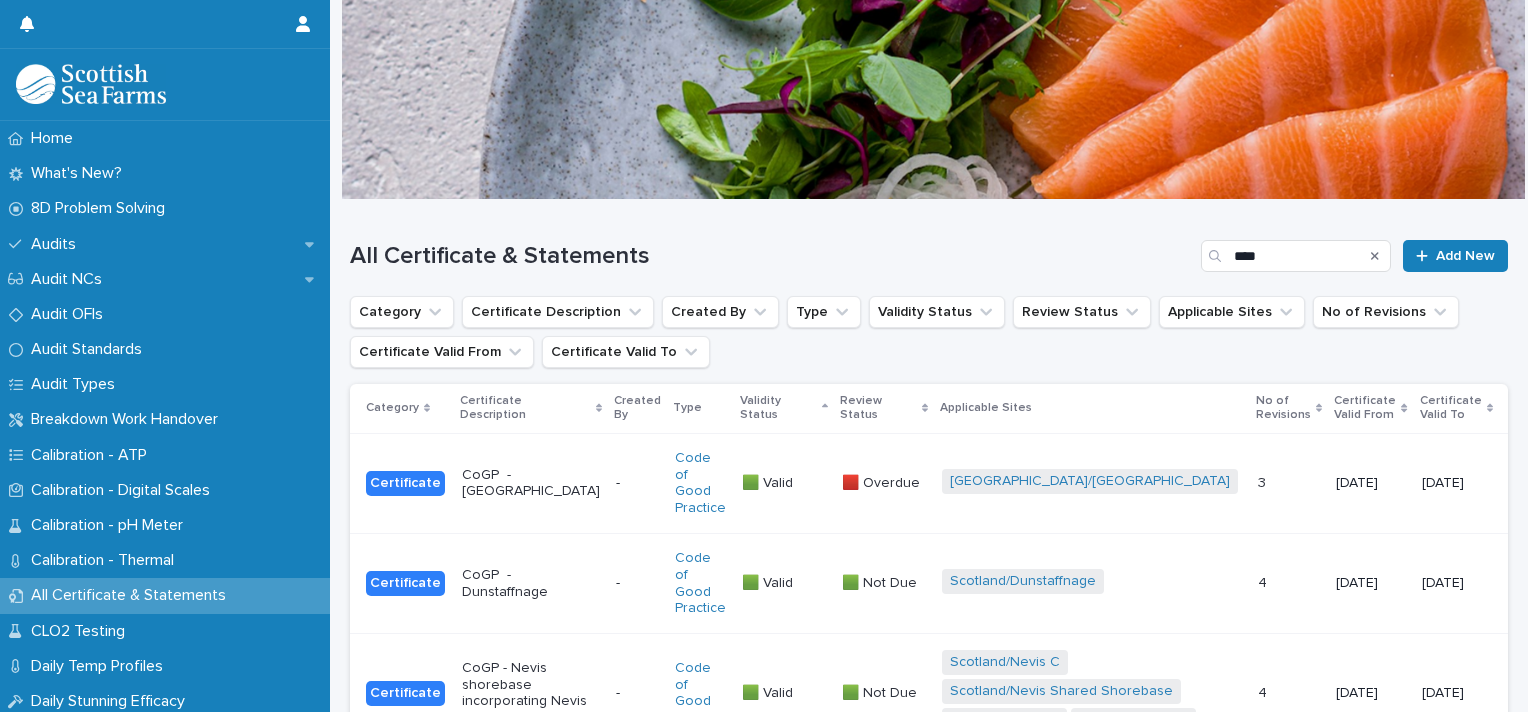 click on "Validity Status" at bounding box center (778, 408) 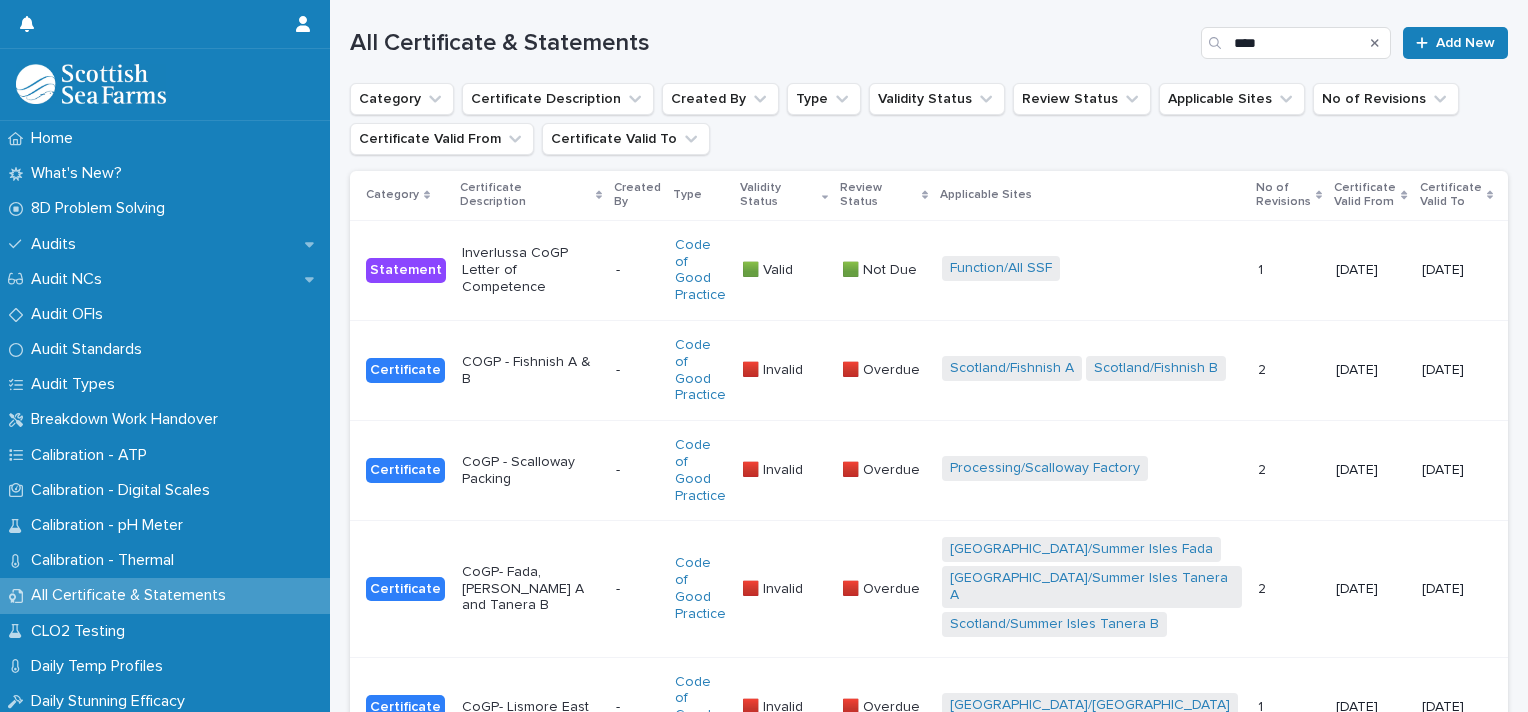 scroll, scrollTop: 253, scrollLeft: 0, axis: vertical 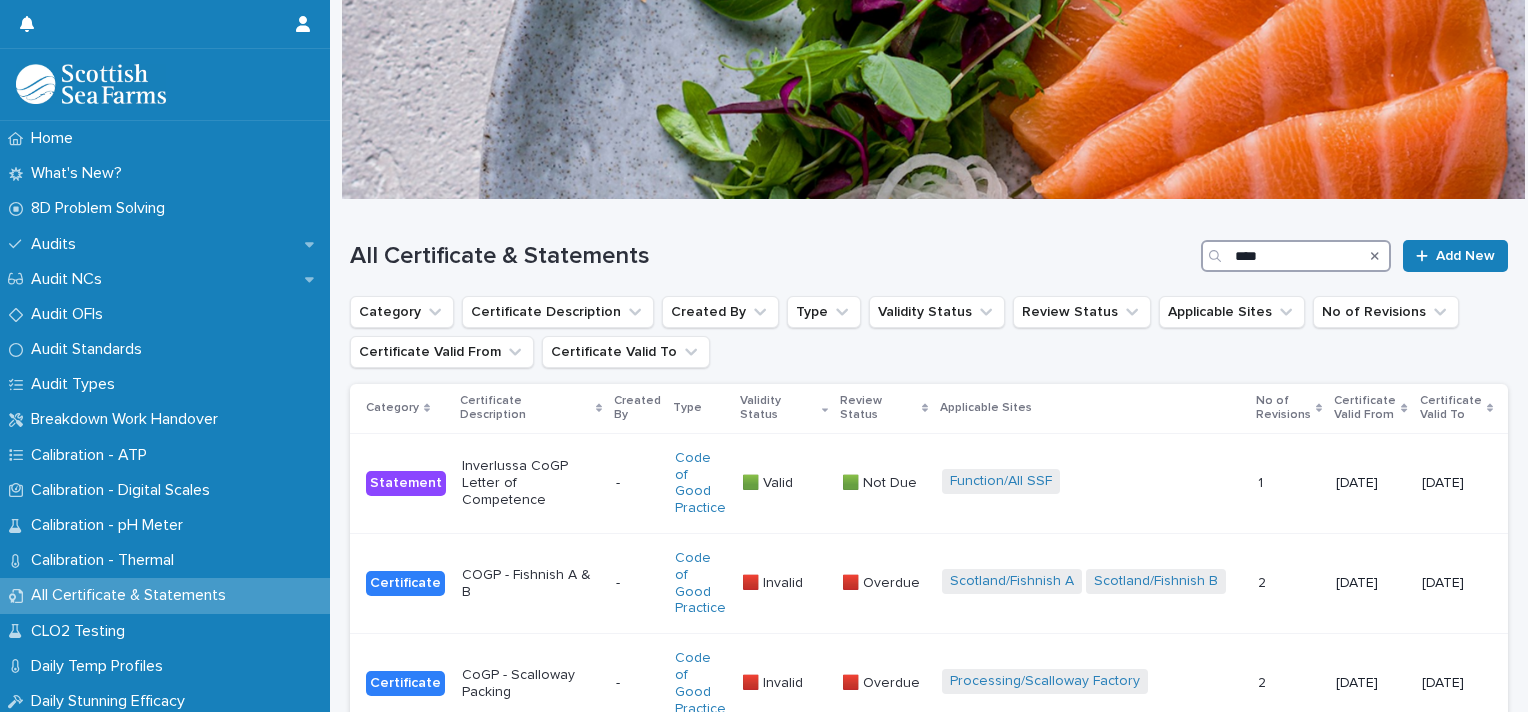 click on "****" at bounding box center [1296, 256] 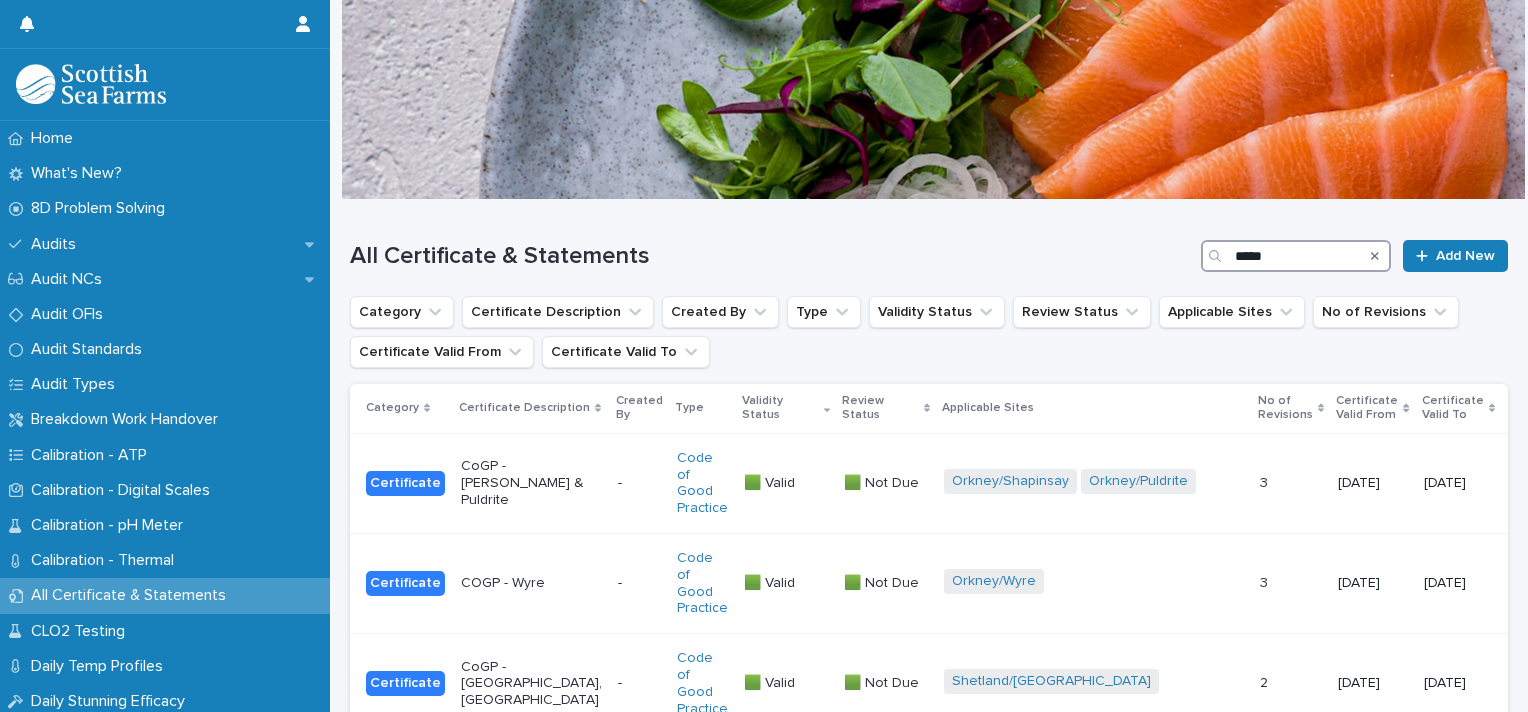 click on "****" at bounding box center [1296, 256] 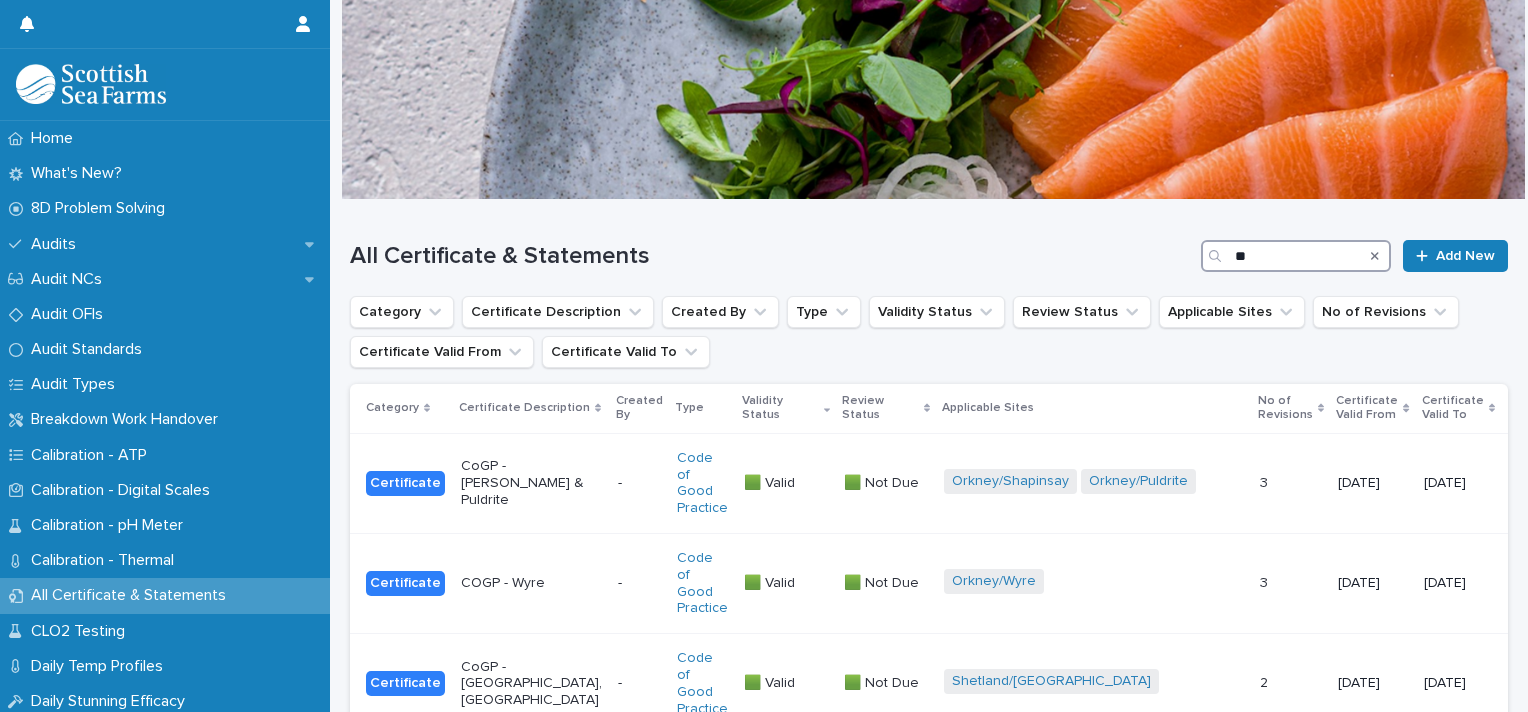 type on "*" 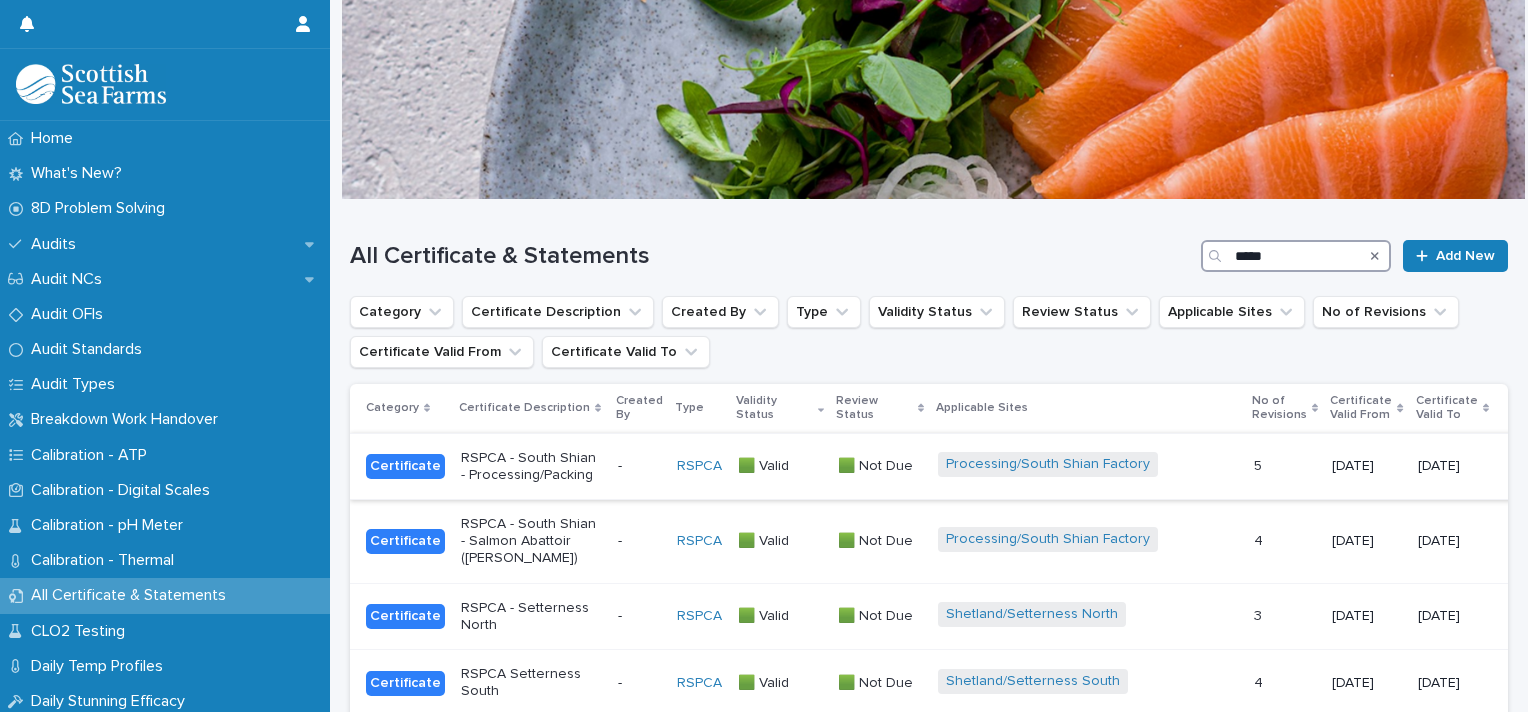 type on "*****" 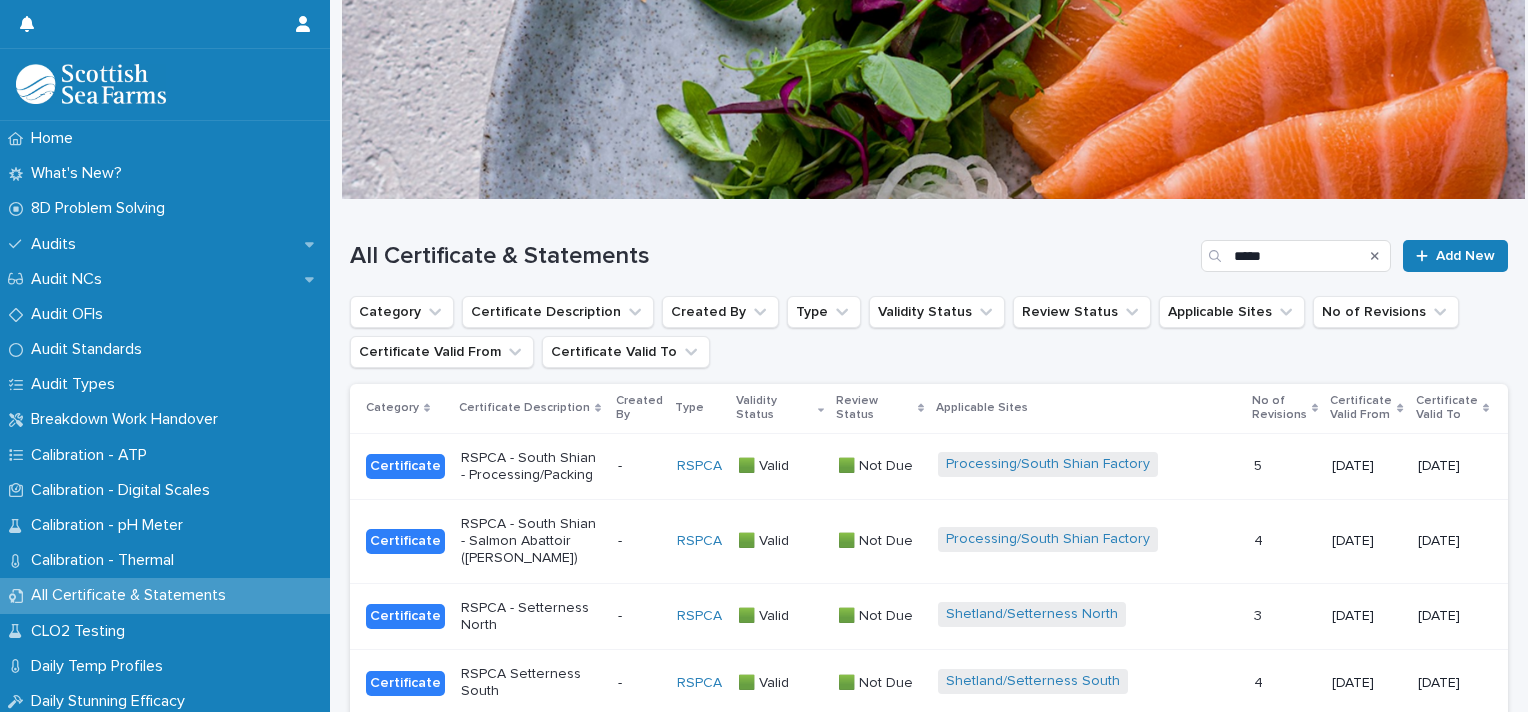 click on "RSPCA - South Shian - Processing/Packing" at bounding box center [531, 467] 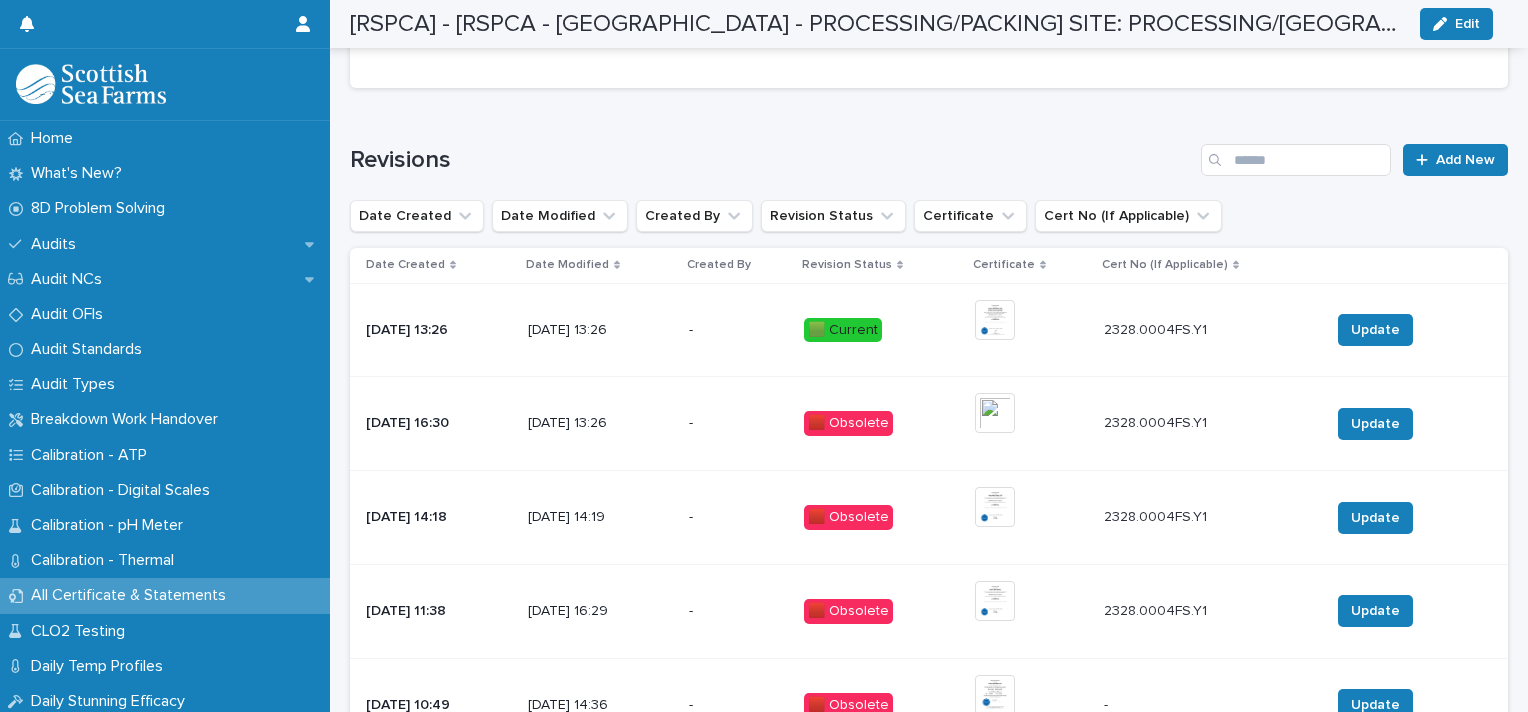 scroll, scrollTop: 1278, scrollLeft: 0, axis: vertical 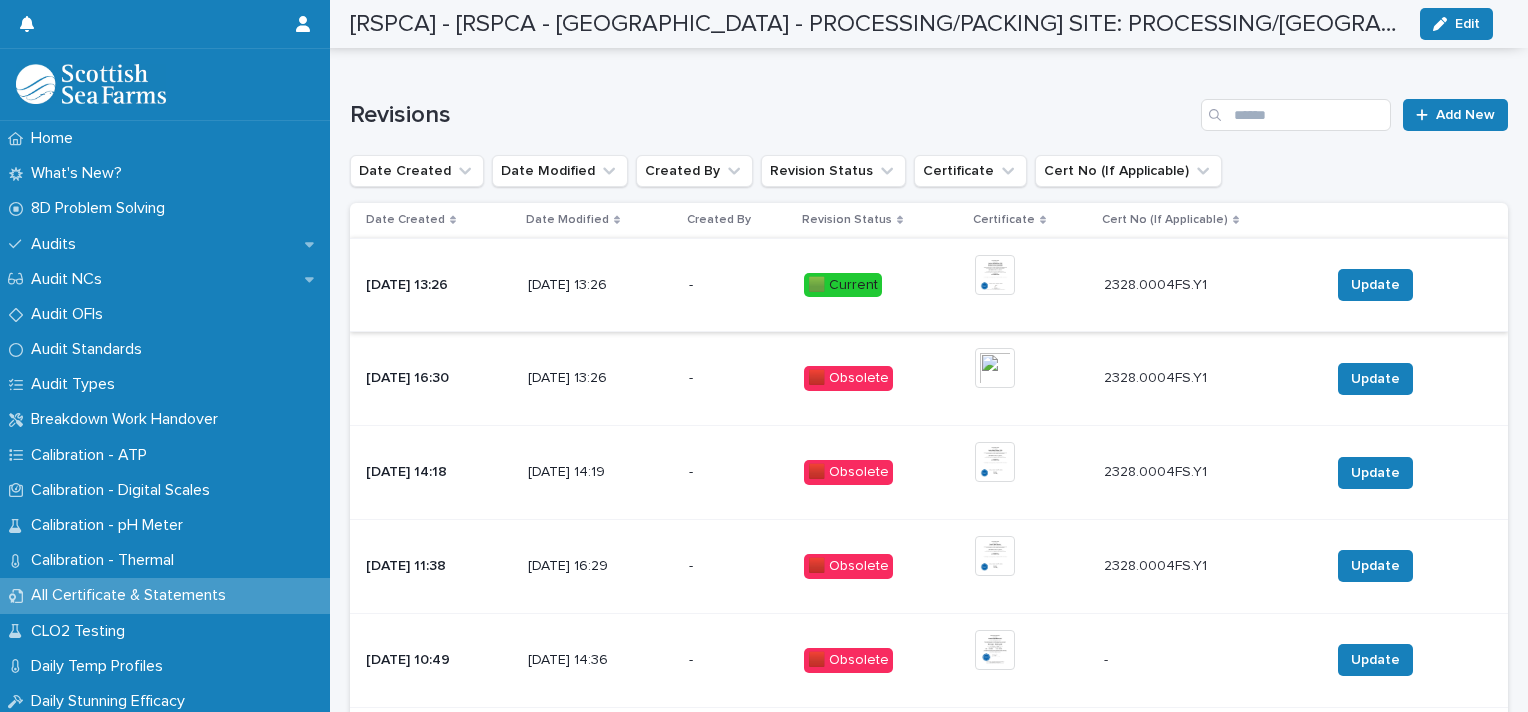 click at bounding box center [995, 275] 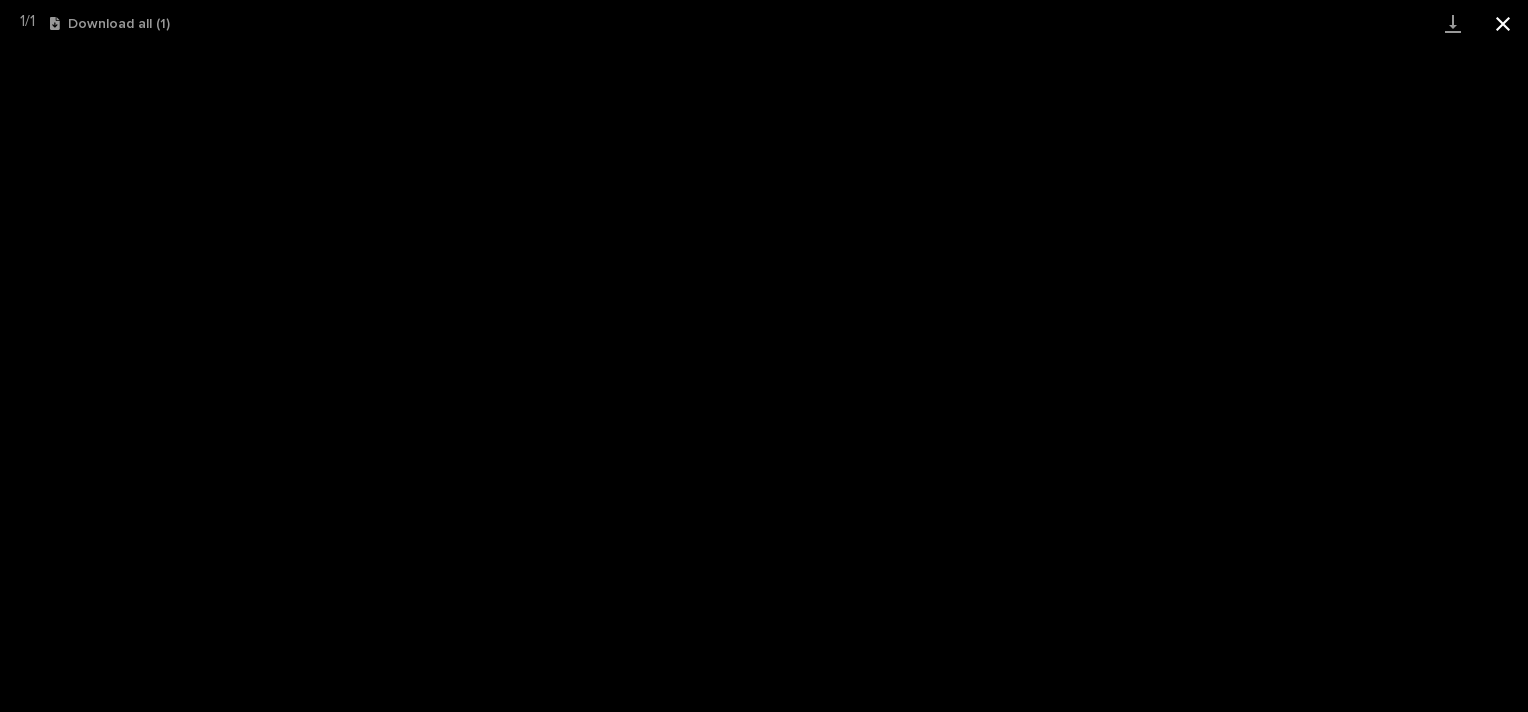click at bounding box center [1503, 23] 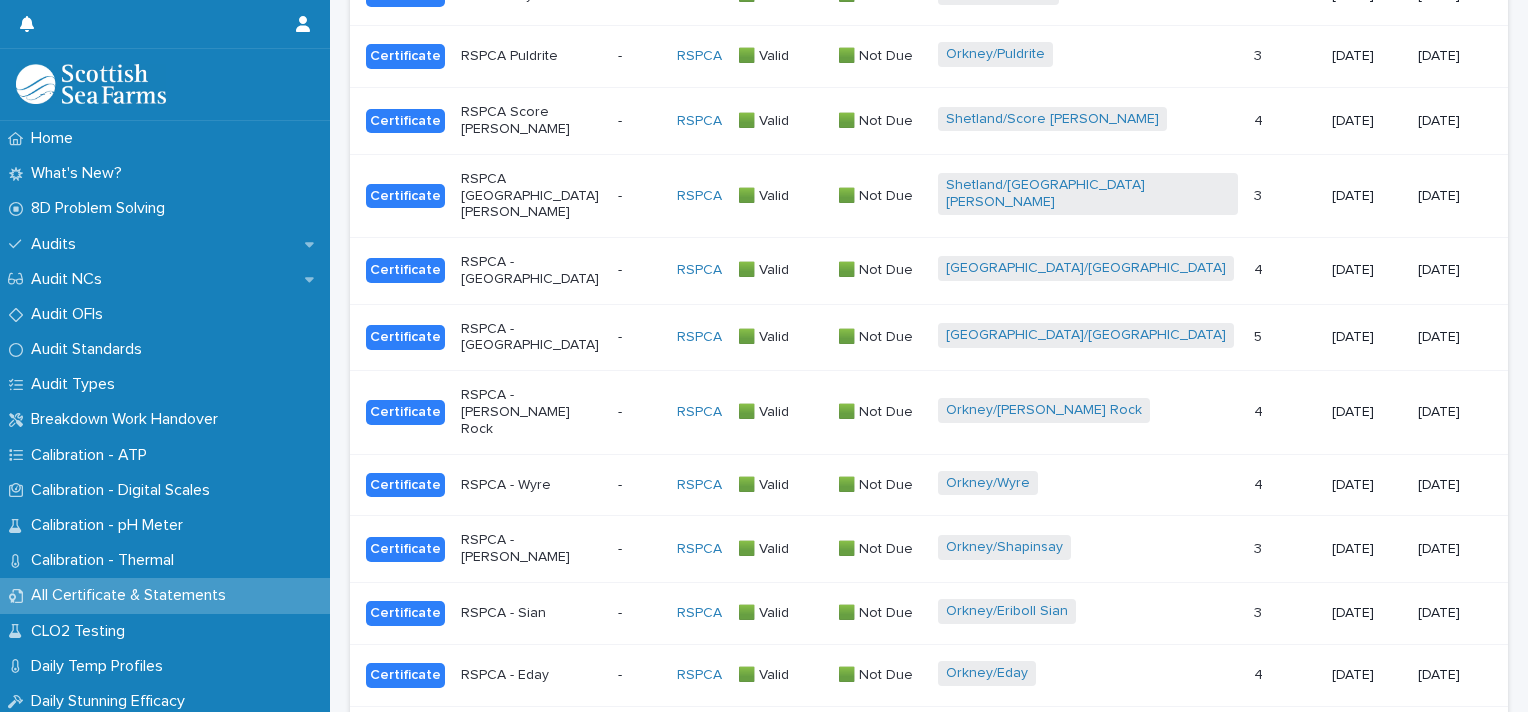 scroll, scrollTop: 0, scrollLeft: 0, axis: both 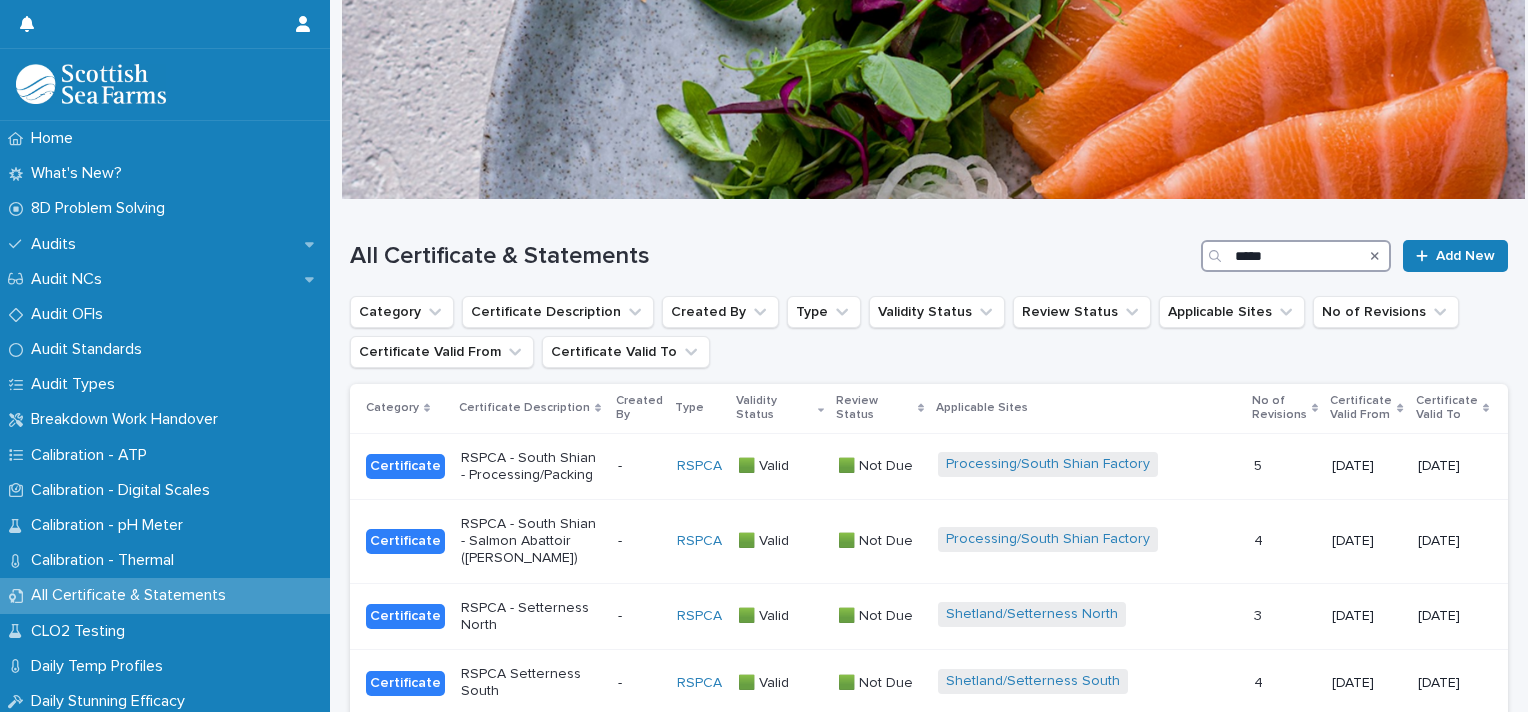 click on "*****" at bounding box center [1296, 256] 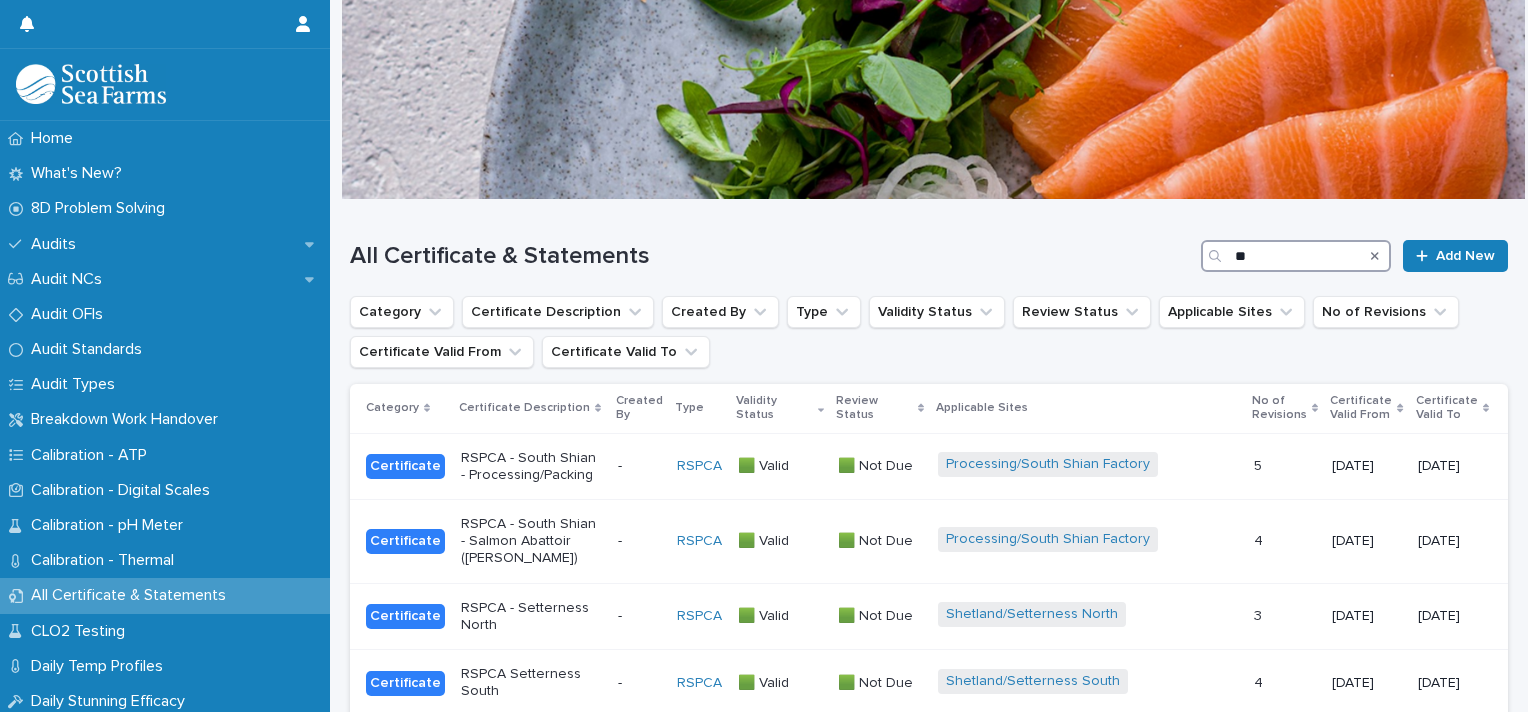 type on "*" 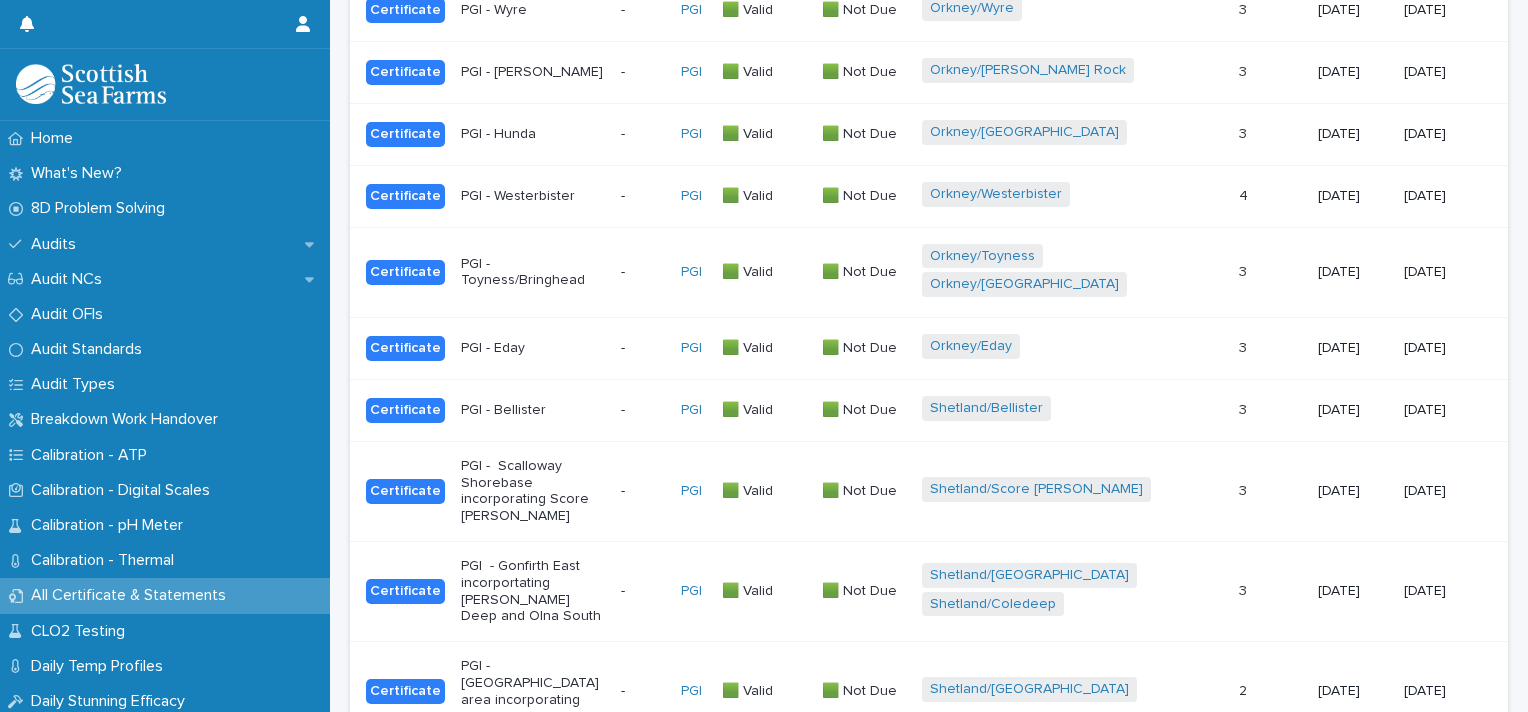 scroll, scrollTop: 532, scrollLeft: 0, axis: vertical 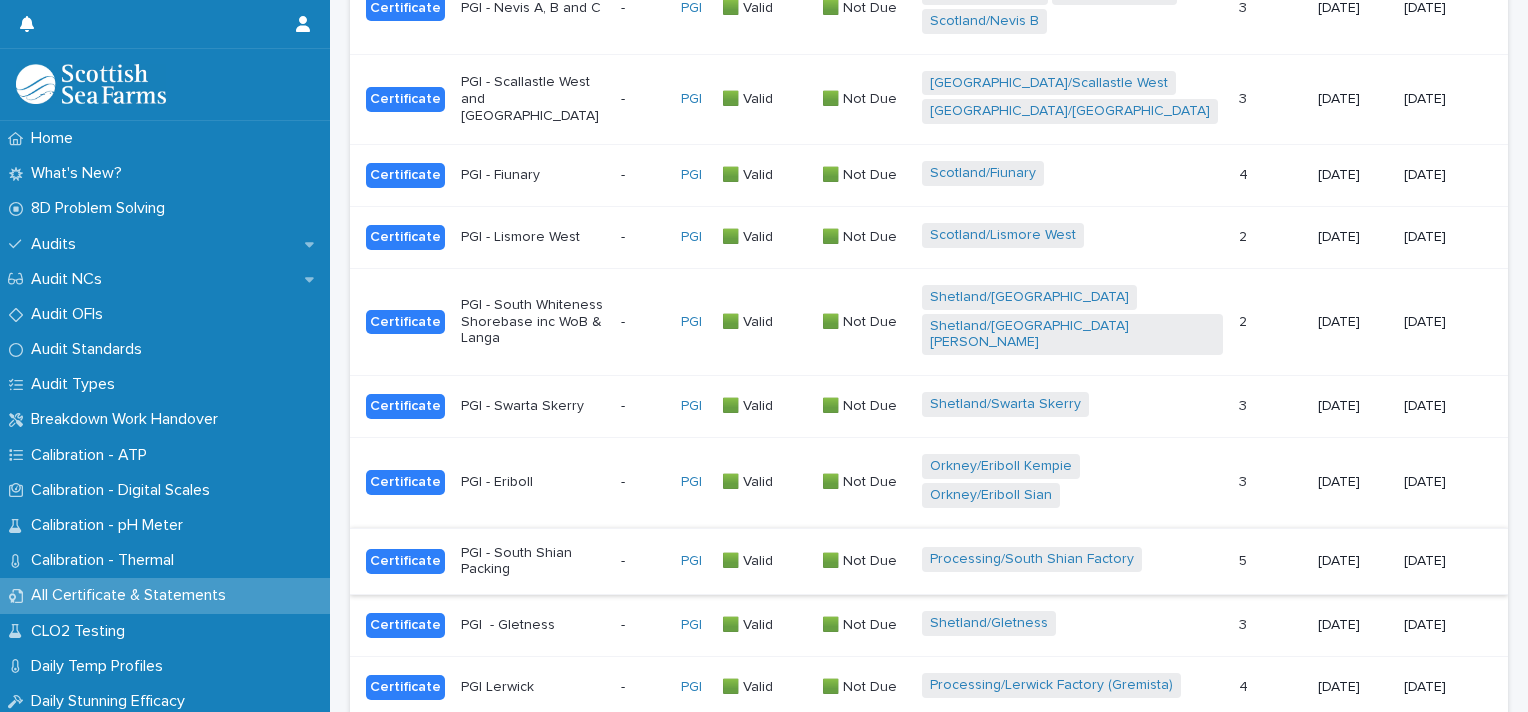type on "***" 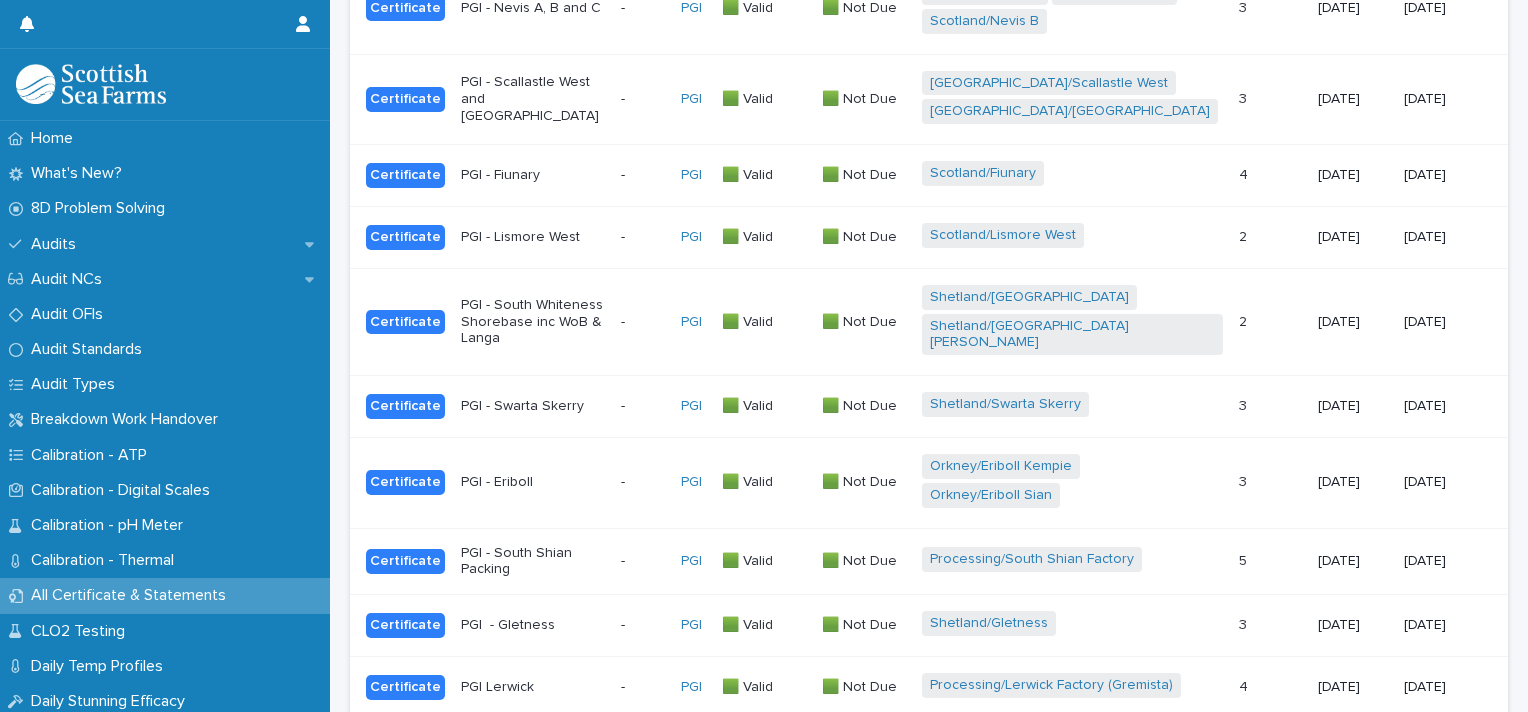 click on "PGI - South Shian Packing" at bounding box center [533, 562] 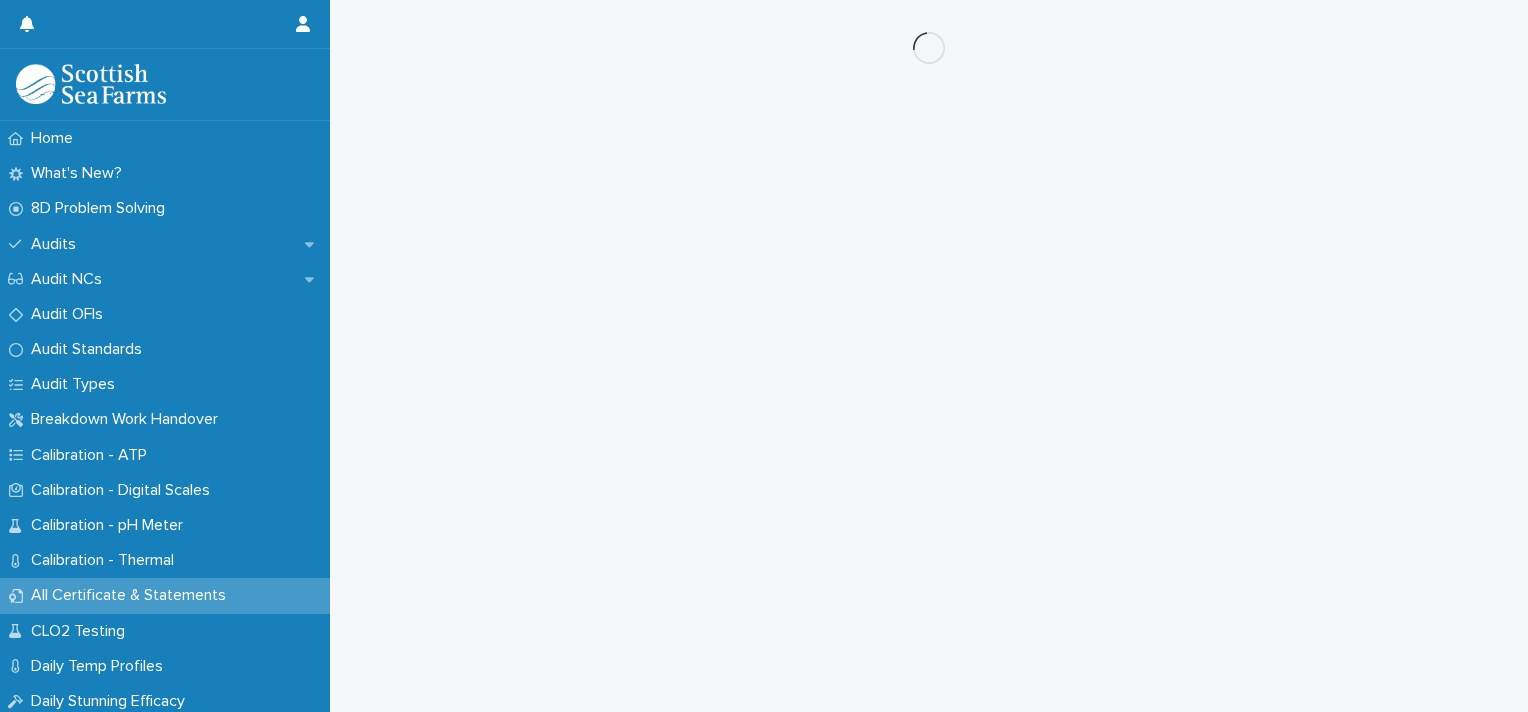scroll, scrollTop: 0, scrollLeft: 0, axis: both 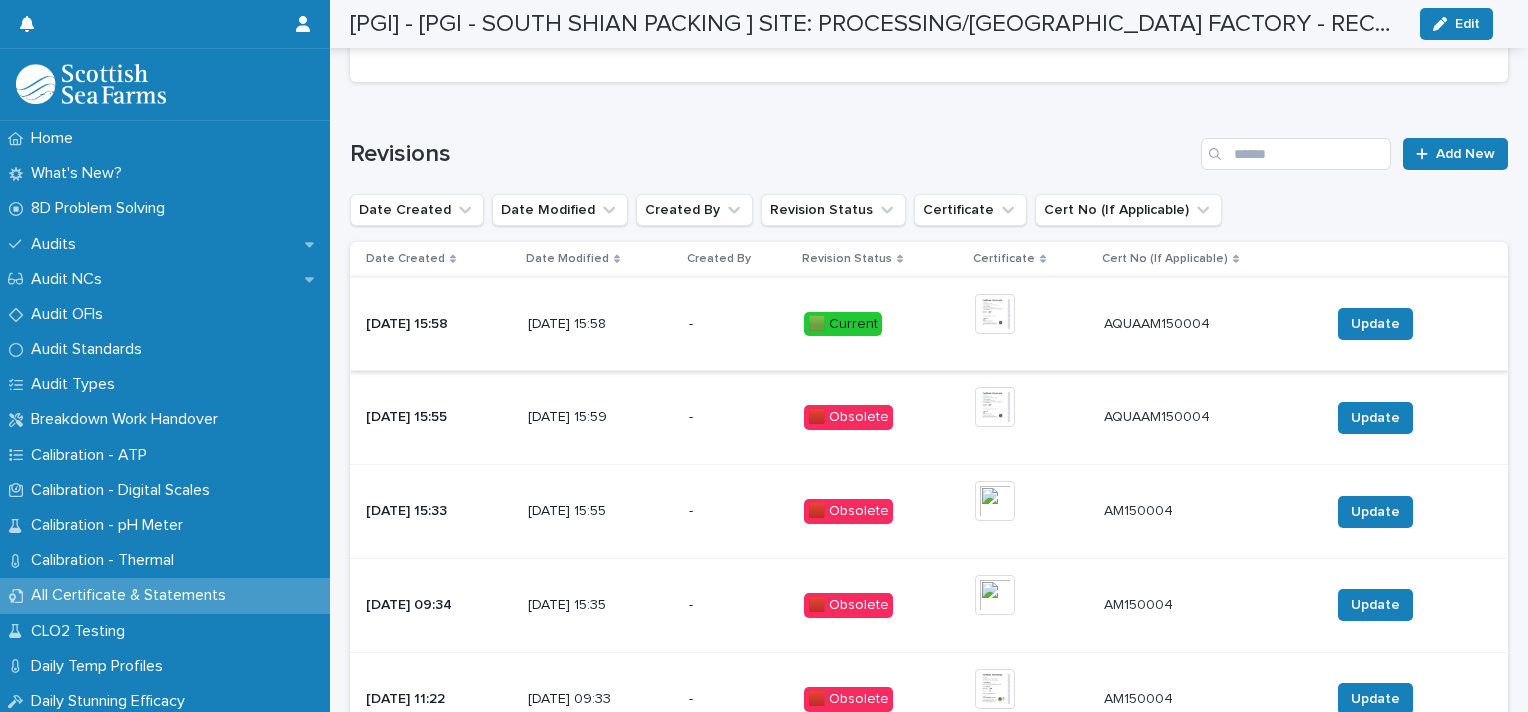 click at bounding box center [995, 314] 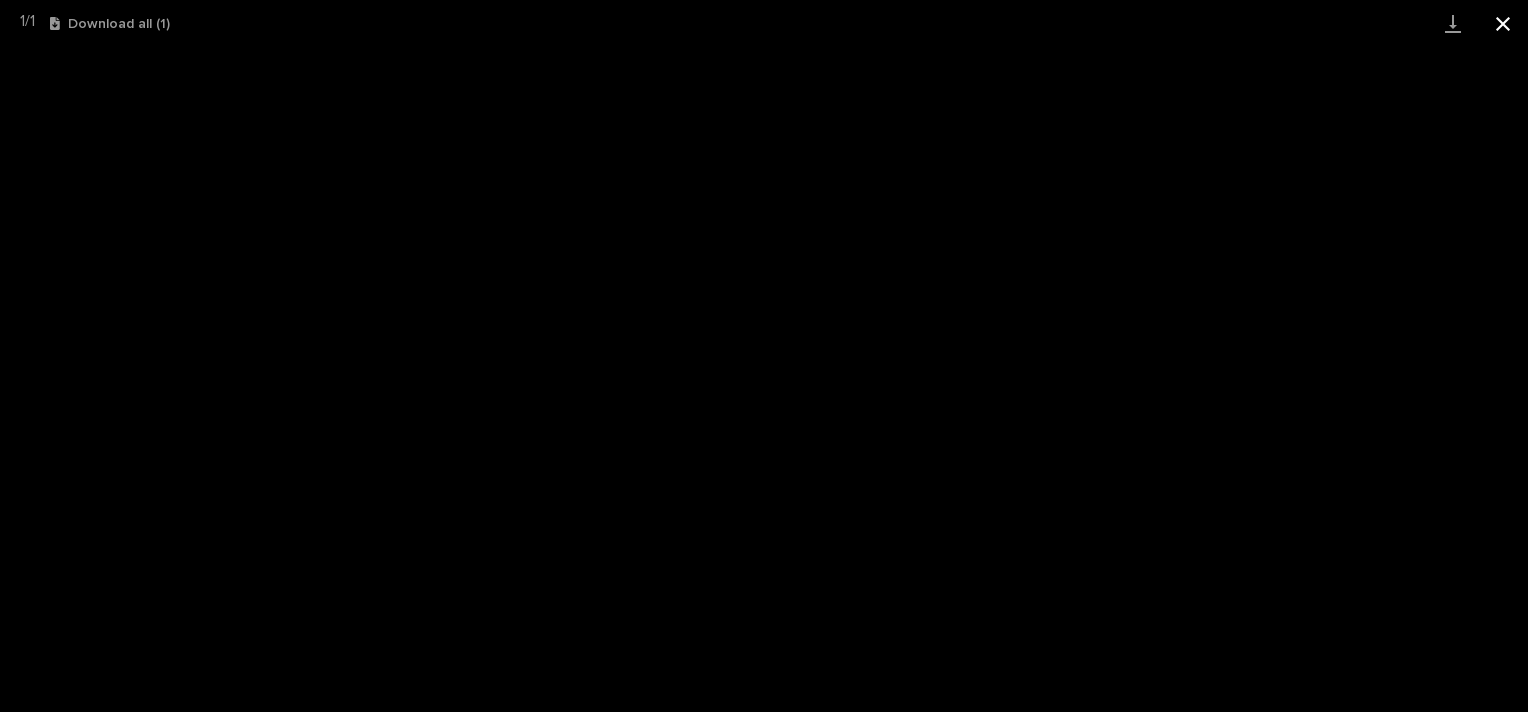click at bounding box center [1503, 23] 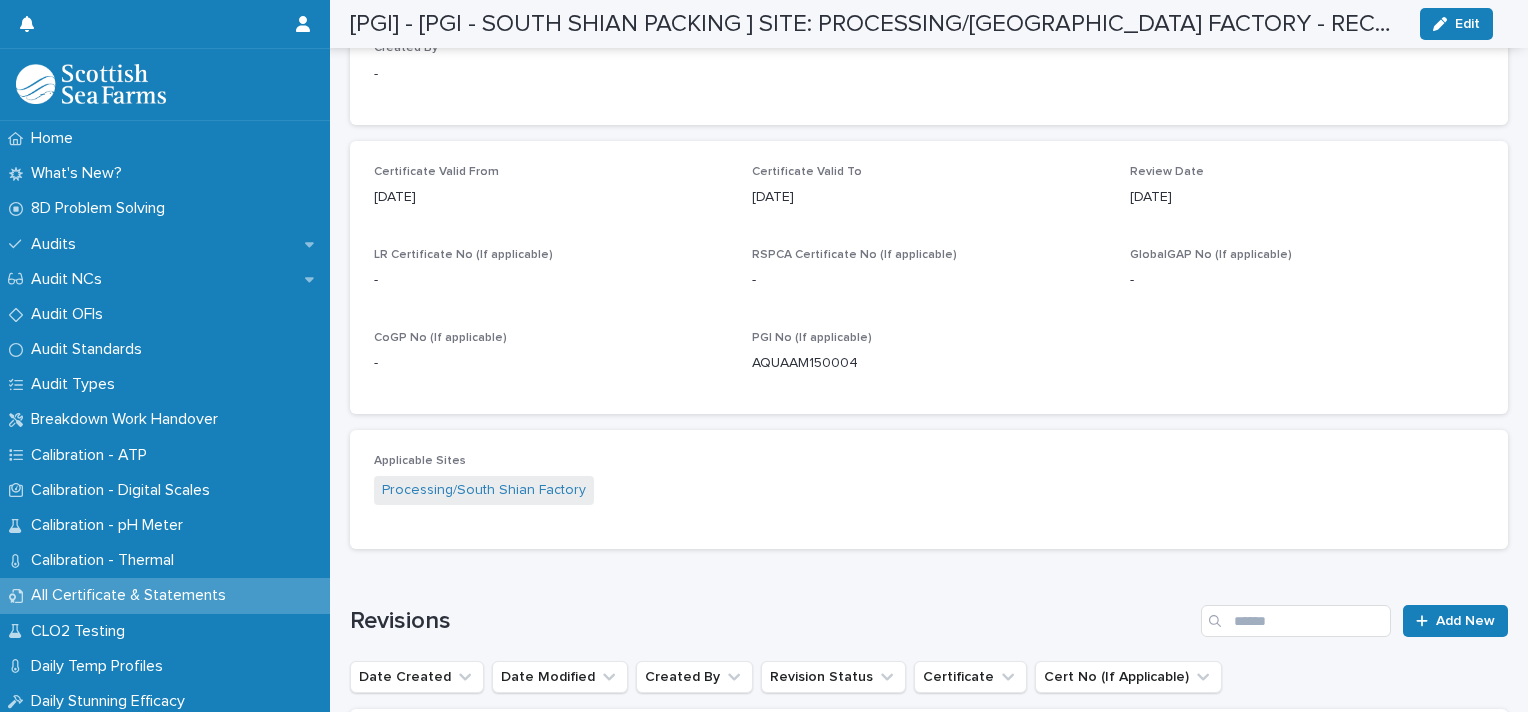 scroll, scrollTop: 736, scrollLeft: 0, axis: vertical 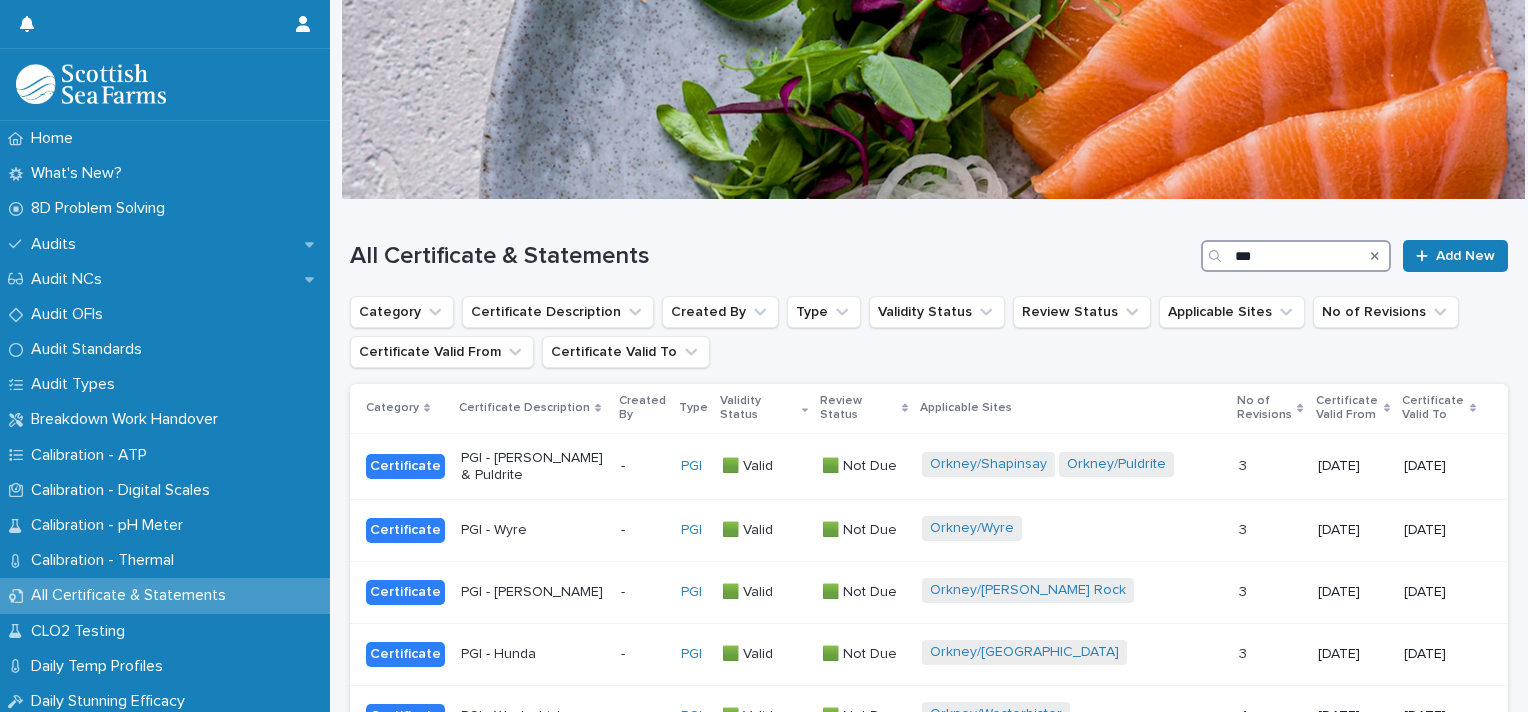 click on "***" at bounding box center (1296, 256) 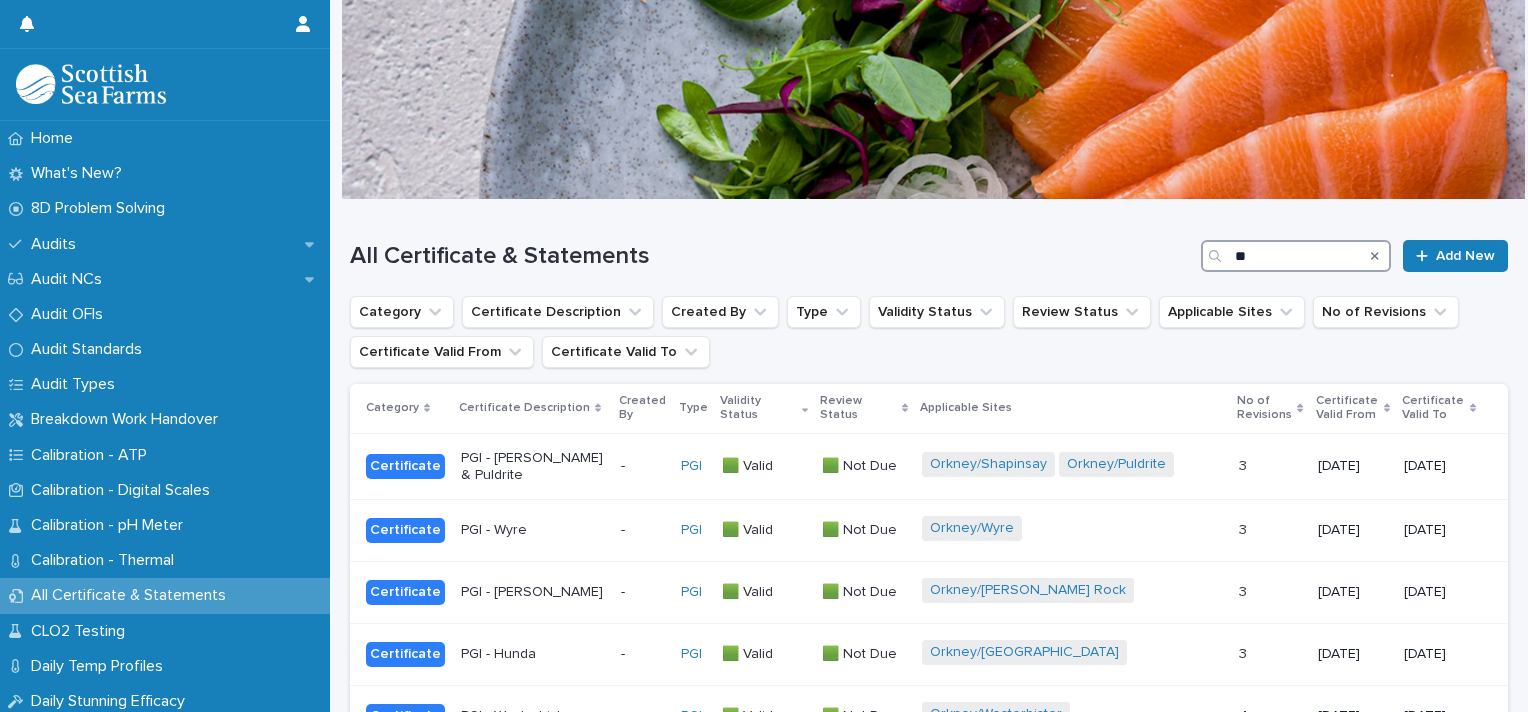 type on "*" 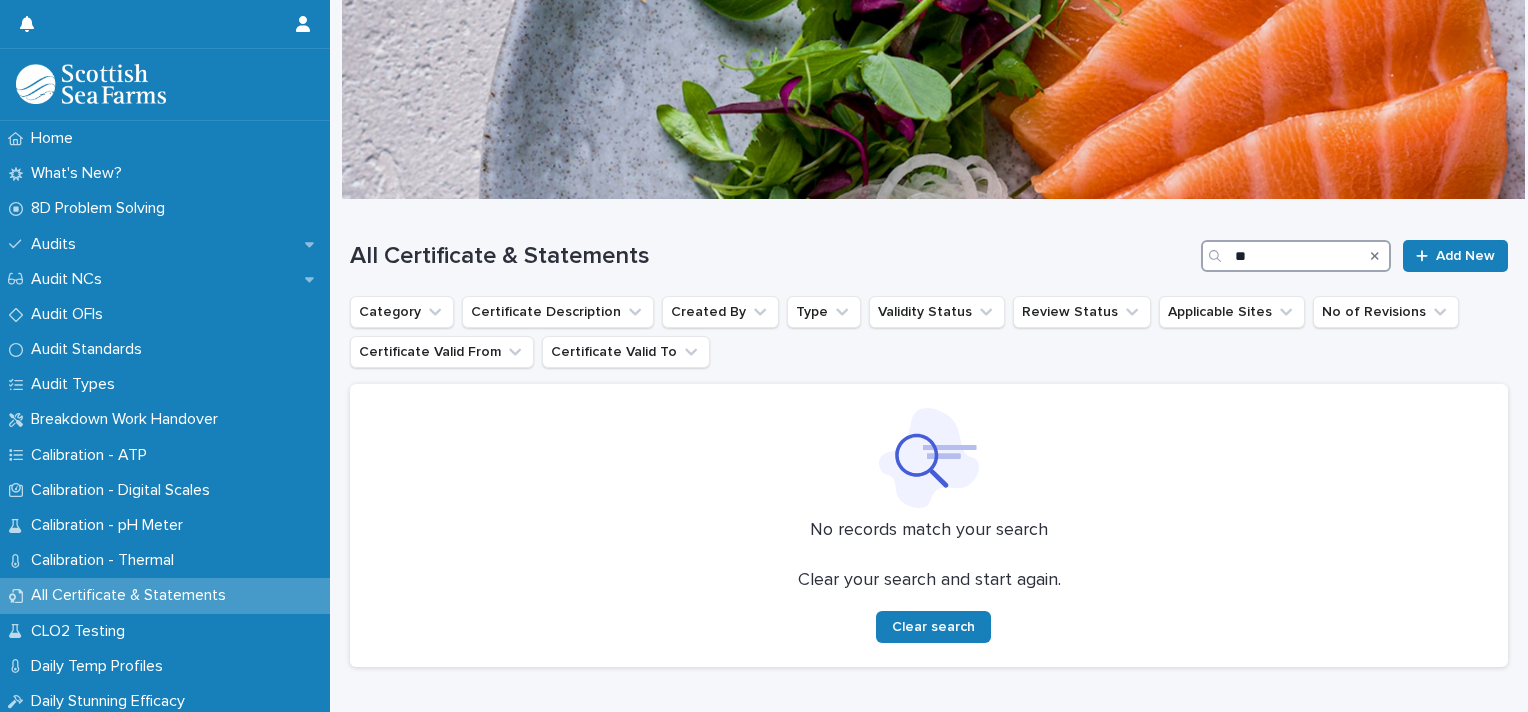 type on "*" 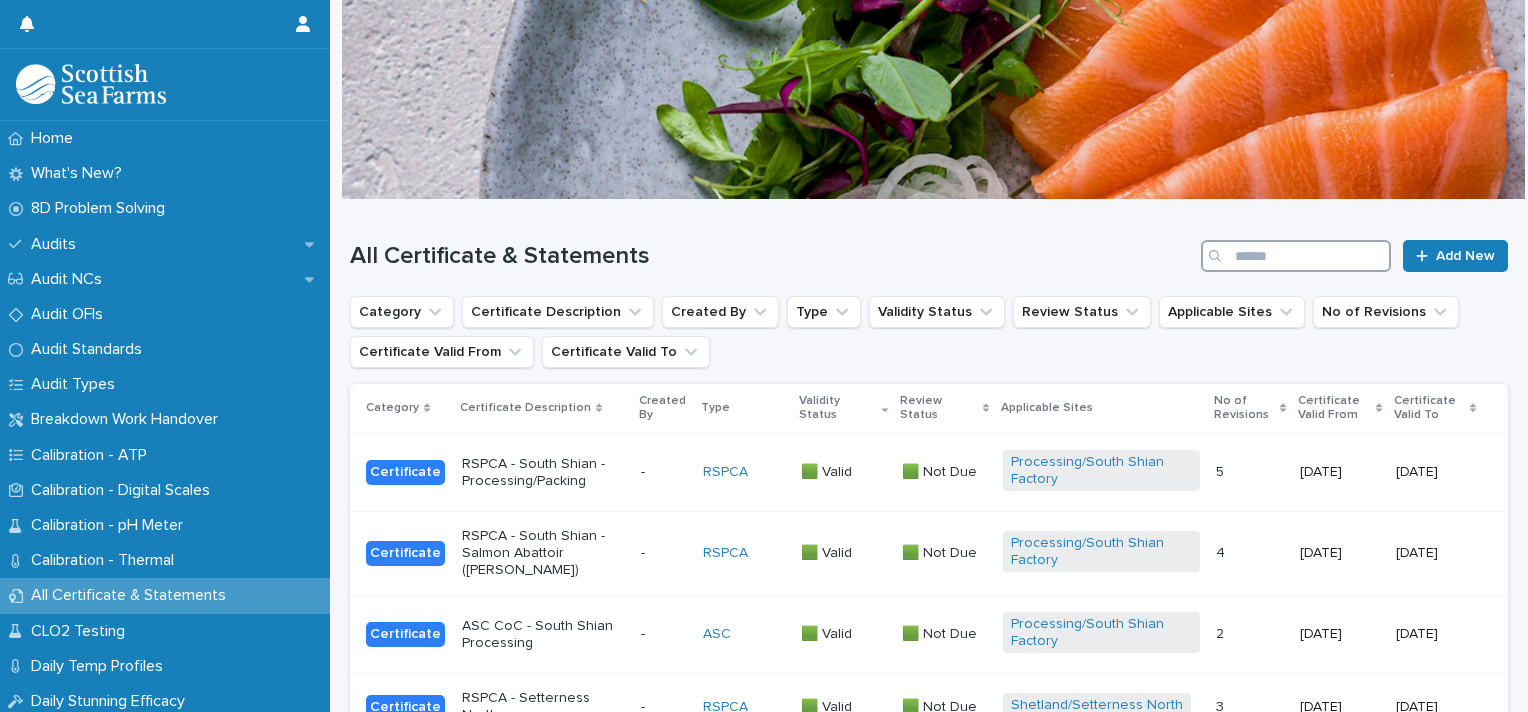 click at bounding box center (1296, 256) 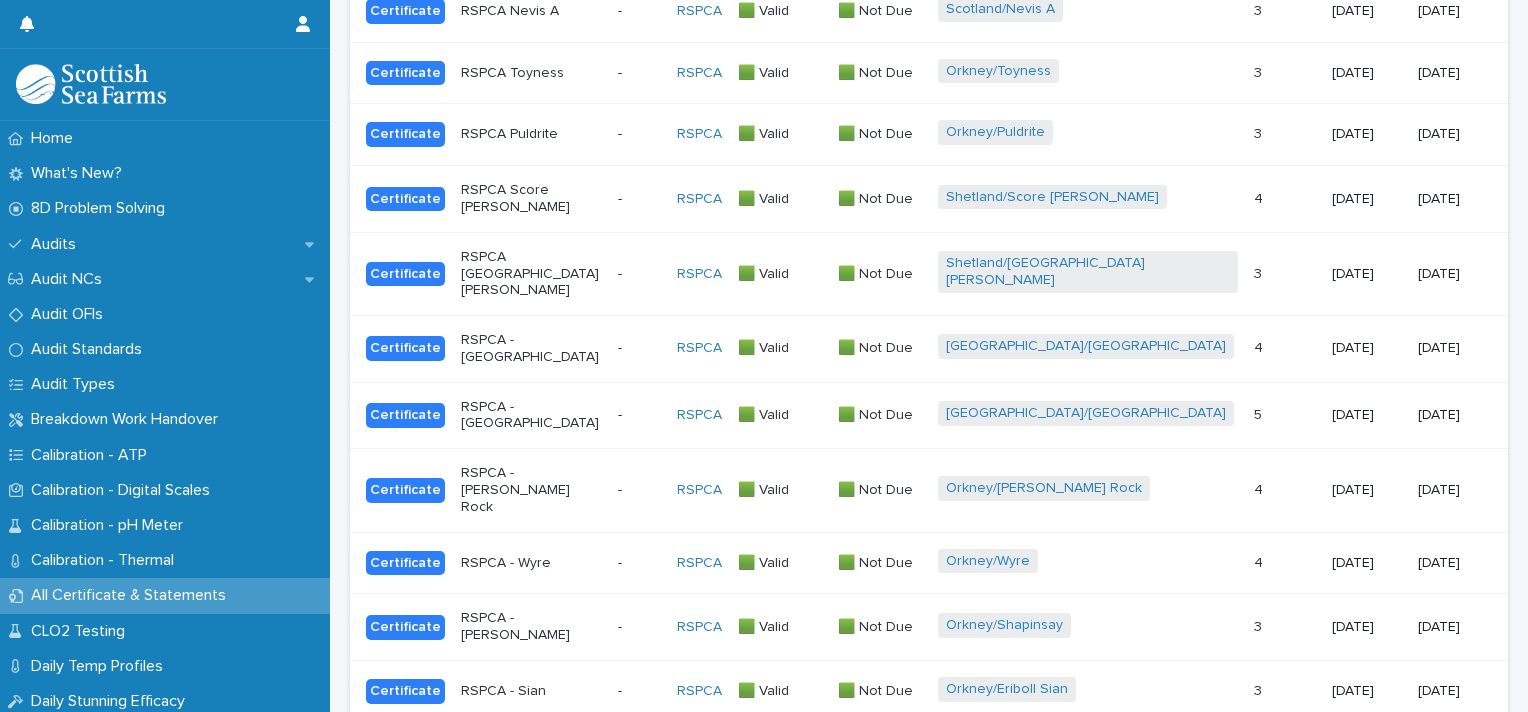 scroll, scrollTop: 1266, scrollLeft: 0, axis: vertical 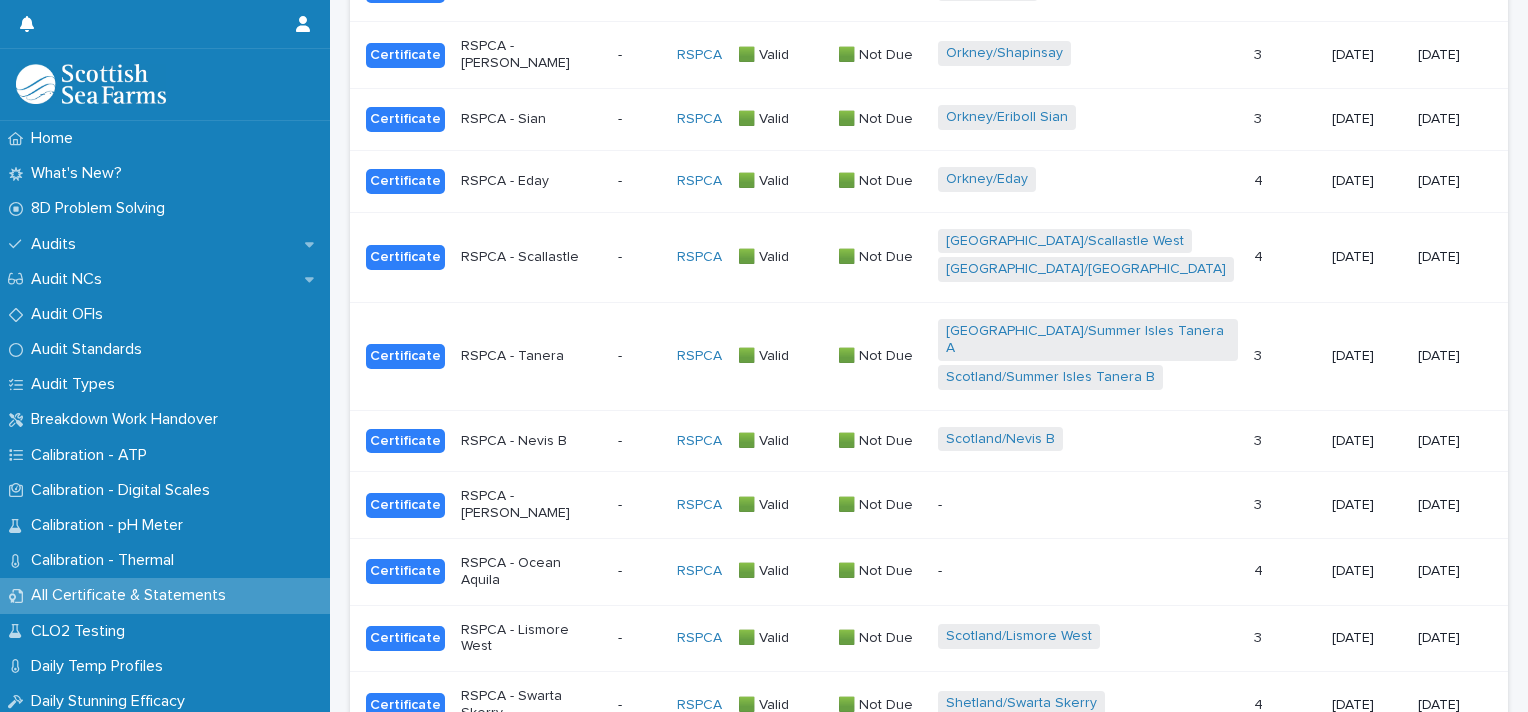 type on "*****" 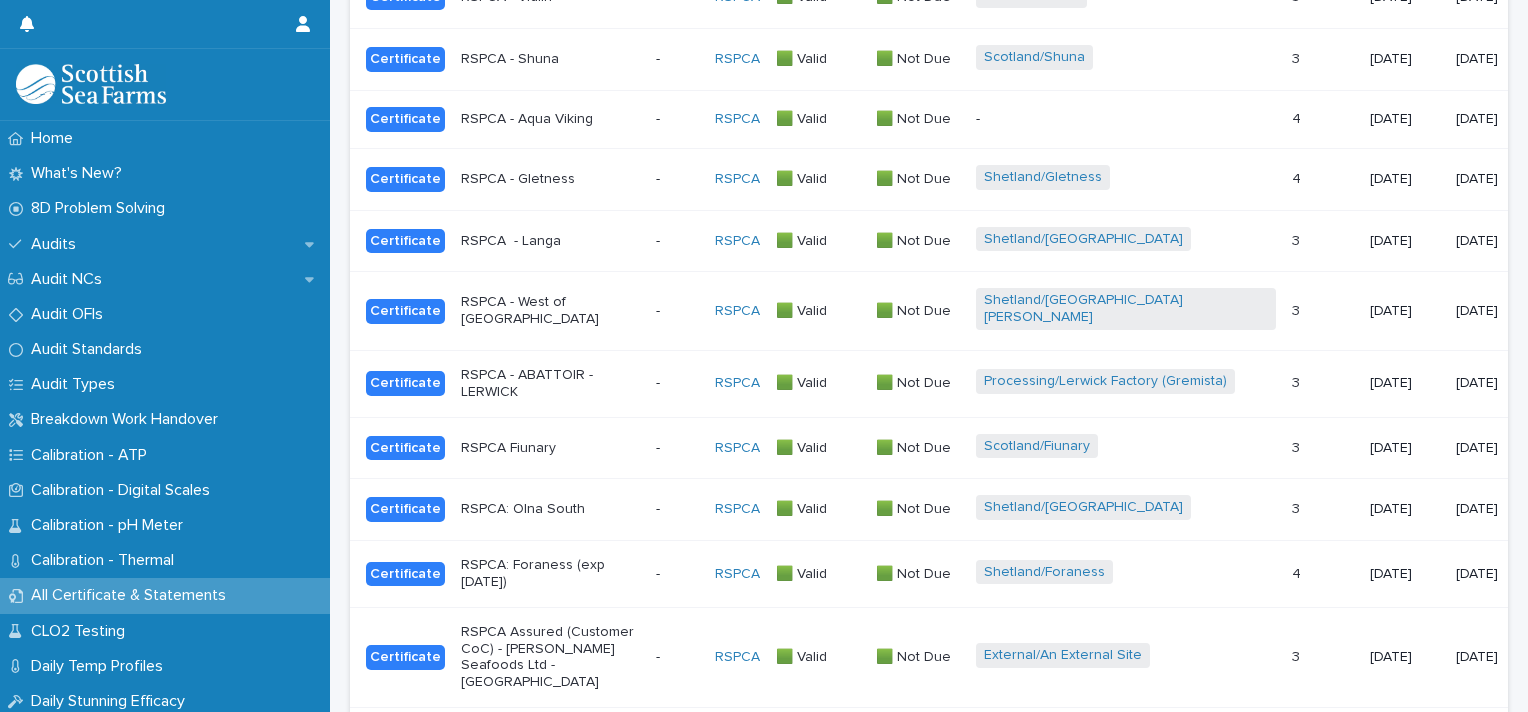 scroll, scrollTop: 908, scrollLeft: 0, axis: vertical 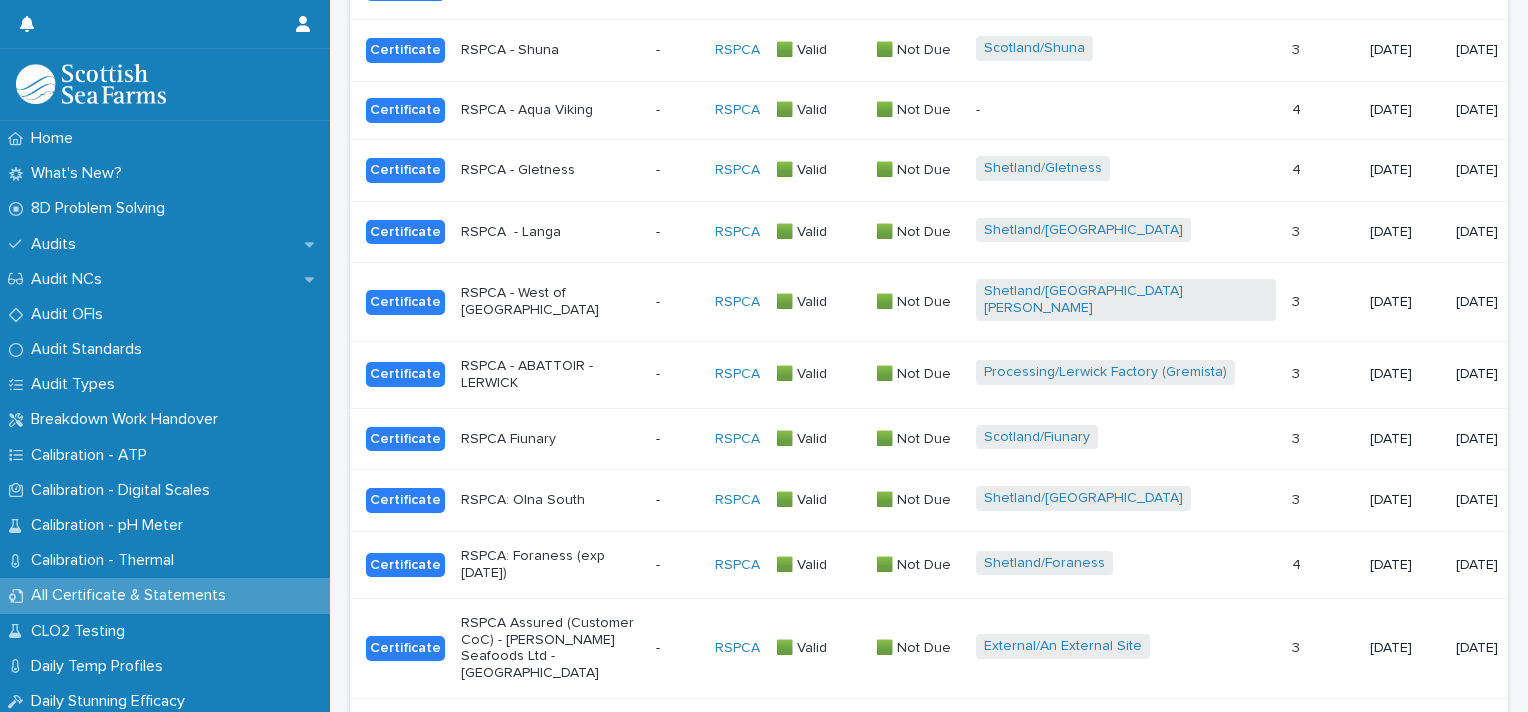 click on "RSPCA - ABATTOIR - LERWICK" at bounding box center [550, 375] 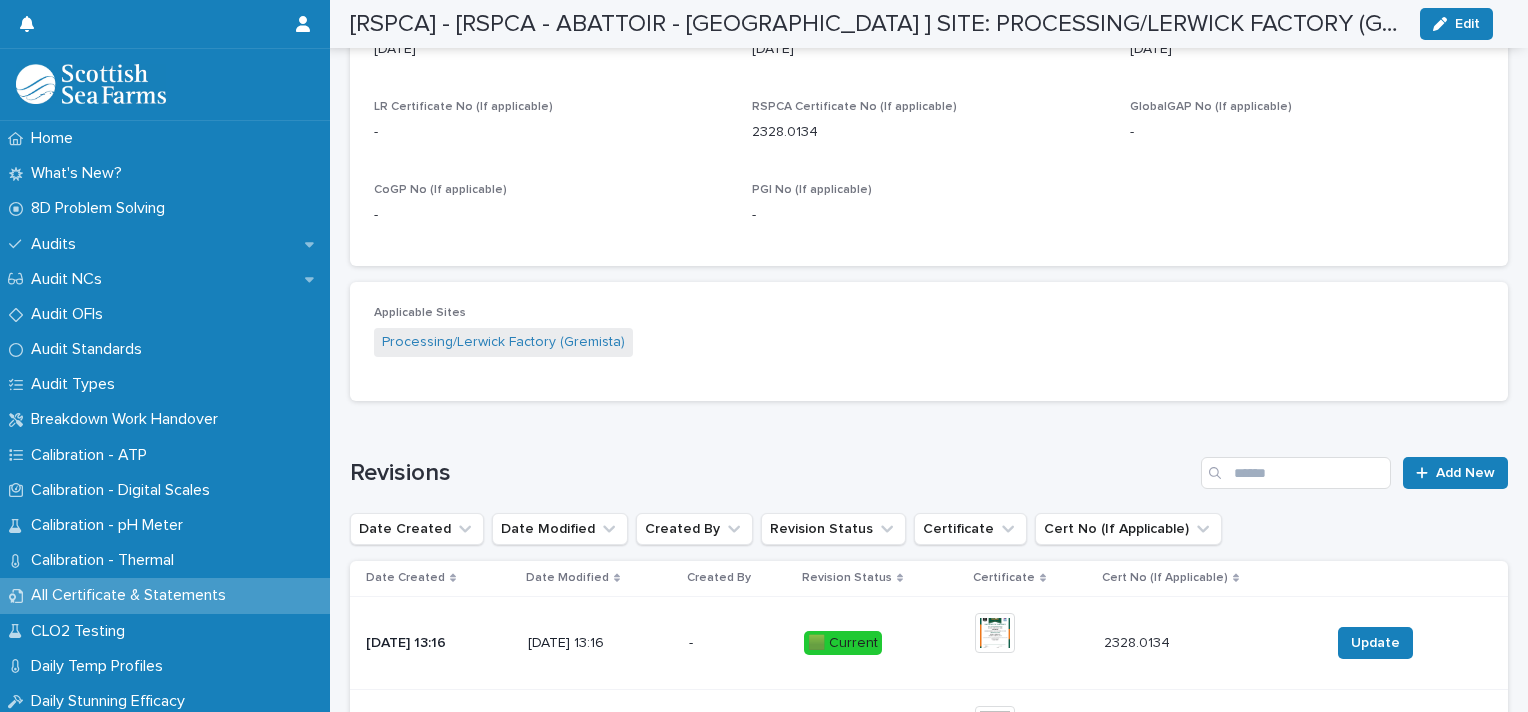 scroll, scrollTop: 947, scrollLeft: 0, axis: vertical 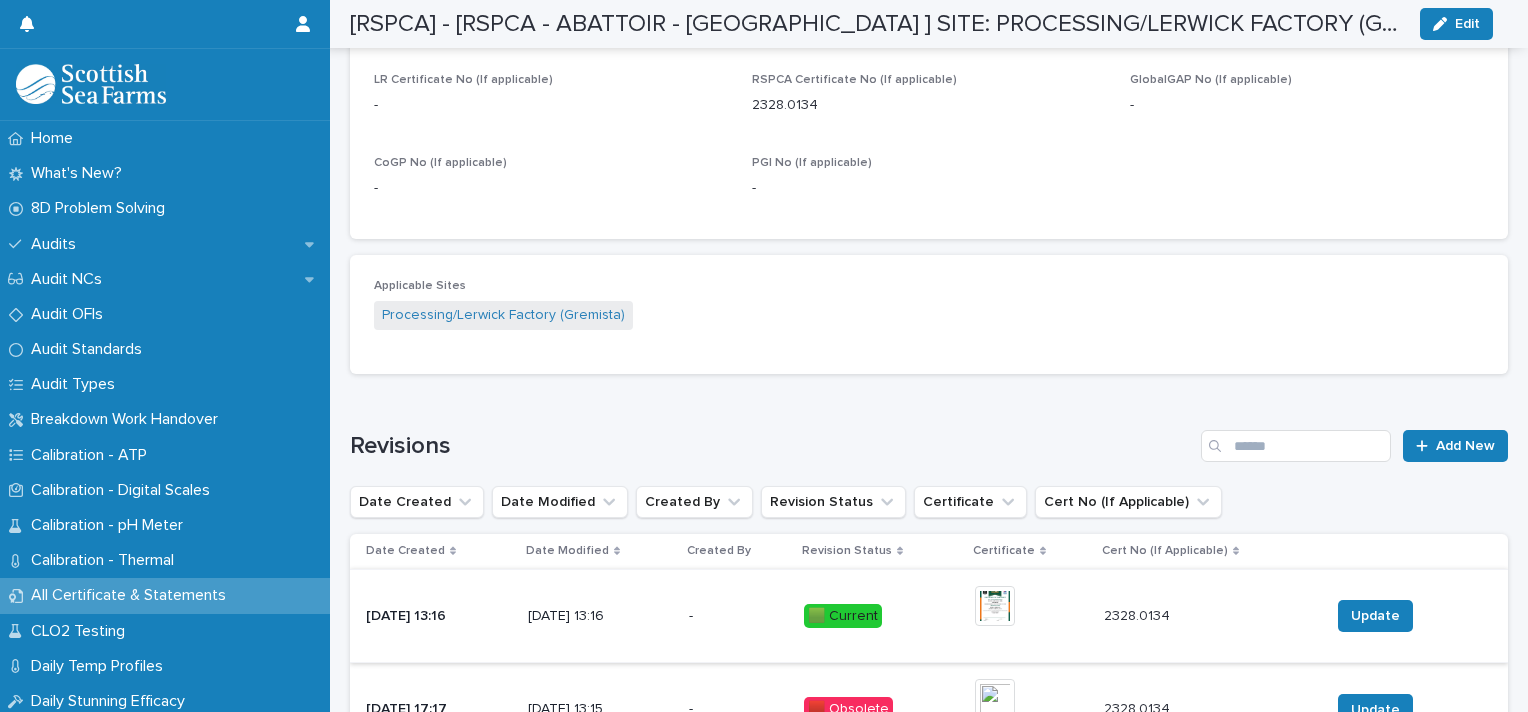 click at bounding box center (995, 606) 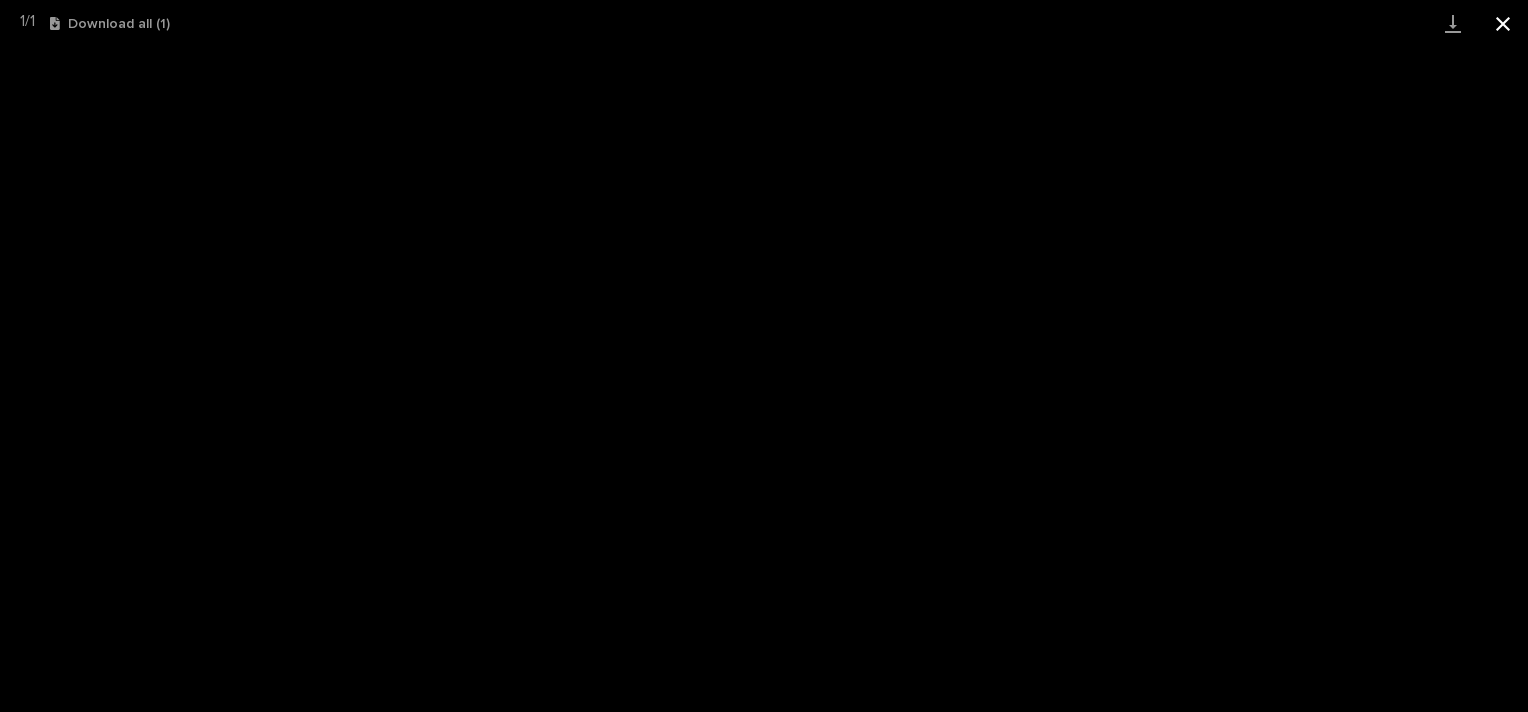 click at bounding box center (1503, 23) 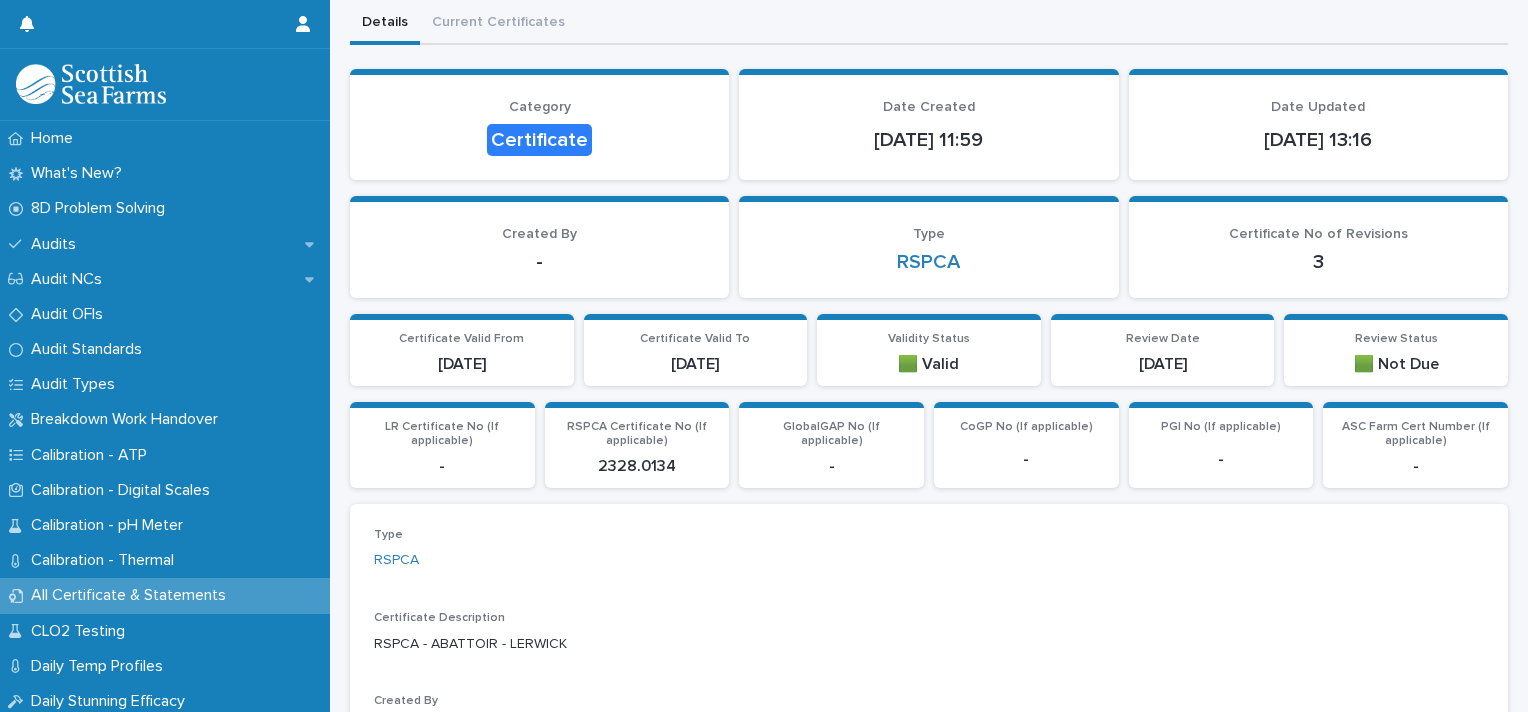 scroll, scrollTop: 52, scrollLeft: 0, axis: vertical 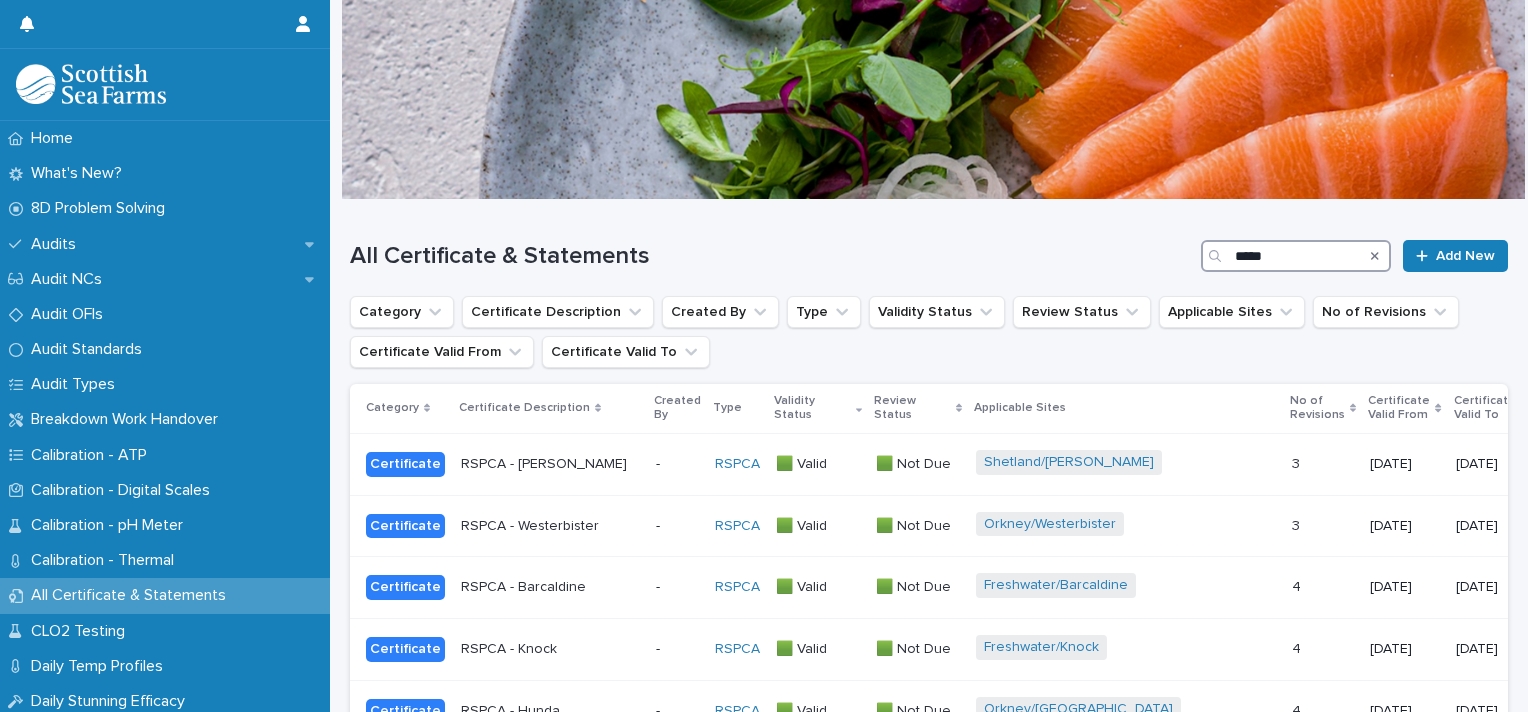 click on "*****" at bounding box center (1296, 256) 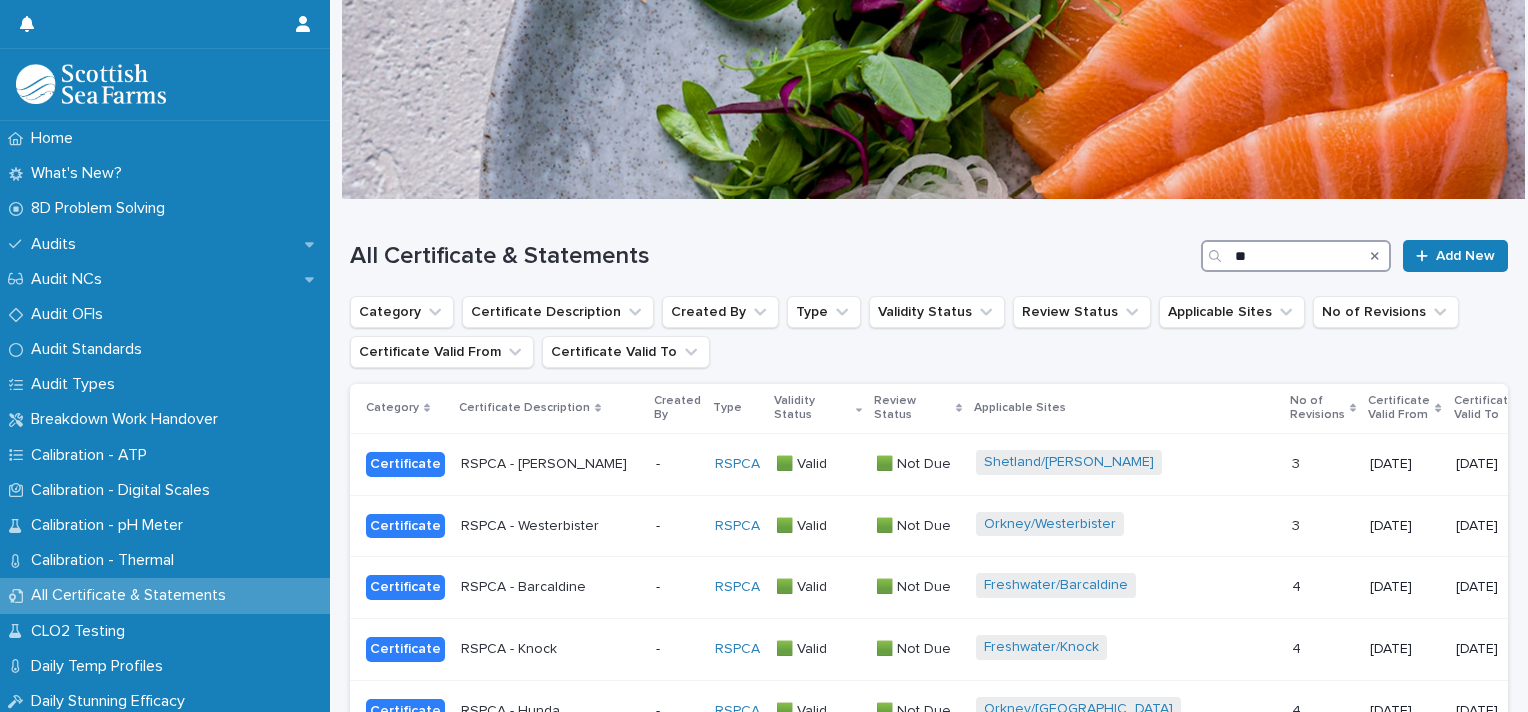 type on "*" 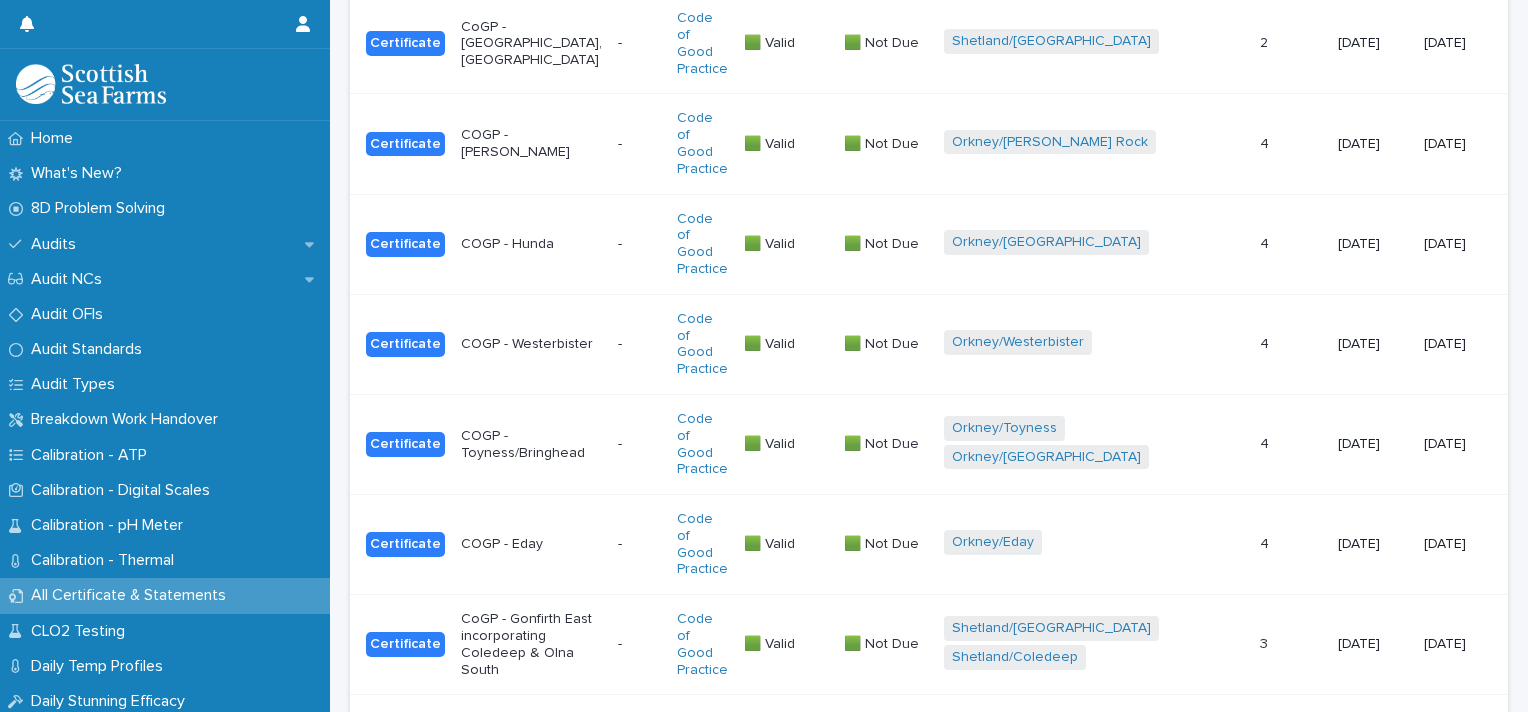 scroll, scrollTop: 653, scrollLeft: 0, axis: vertical 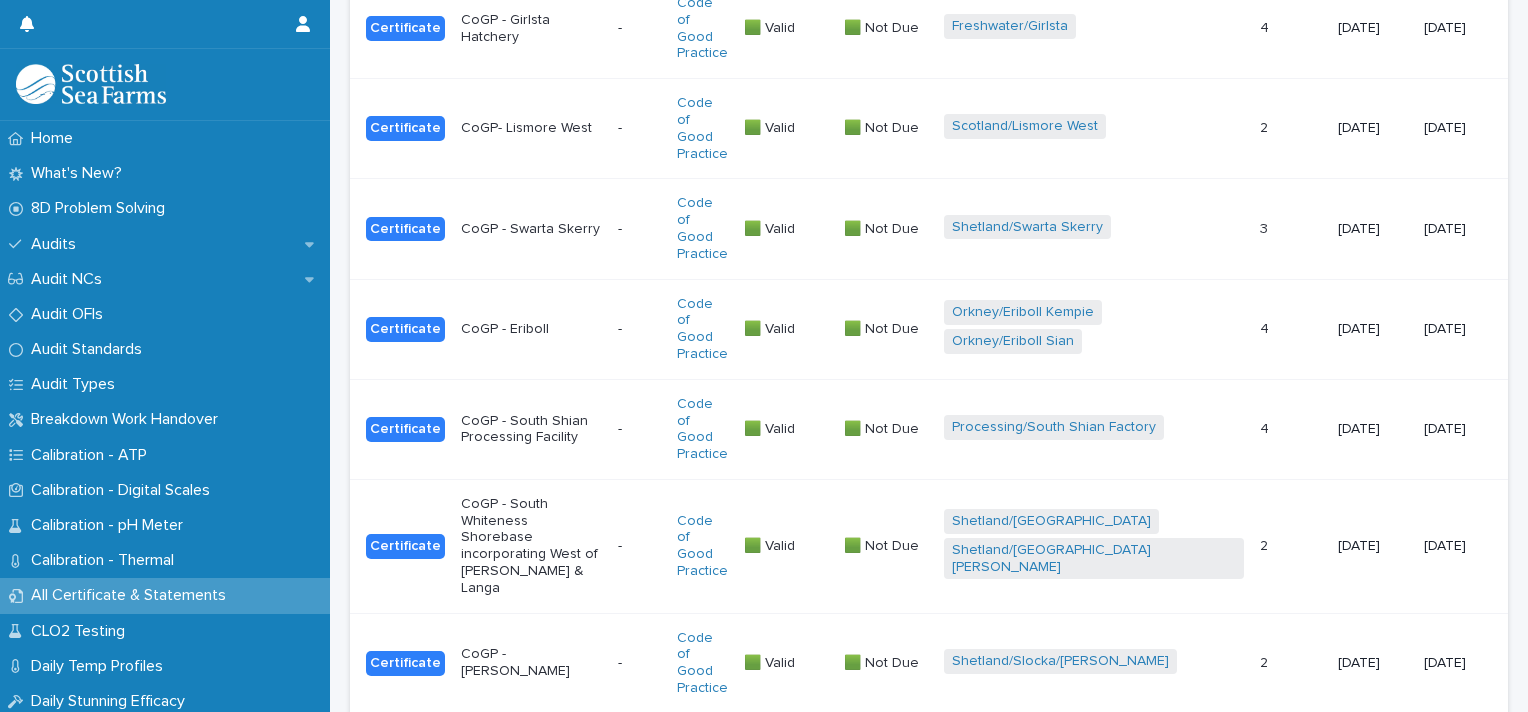 type on "****" 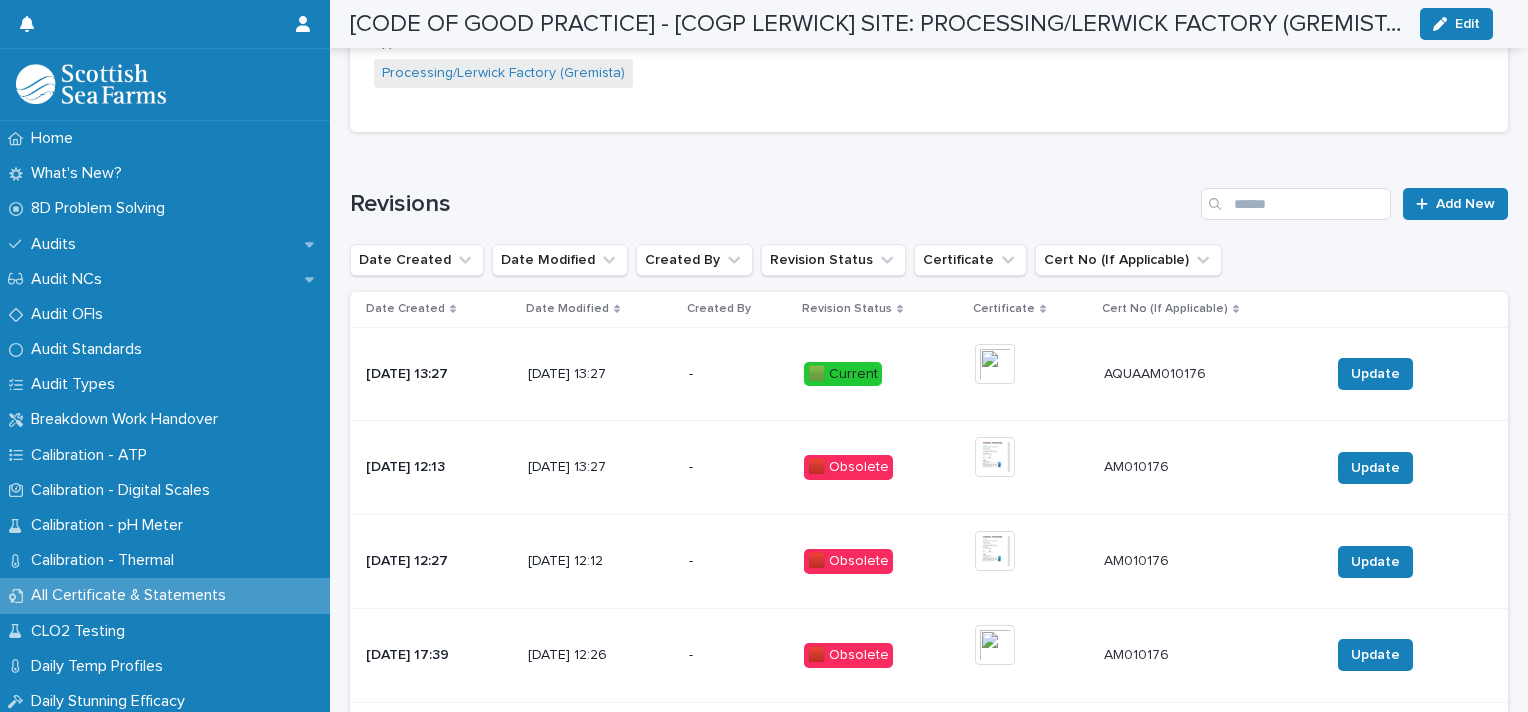 scroll, scrollTop: 1187, scrollLeft: 0, axis: vertical 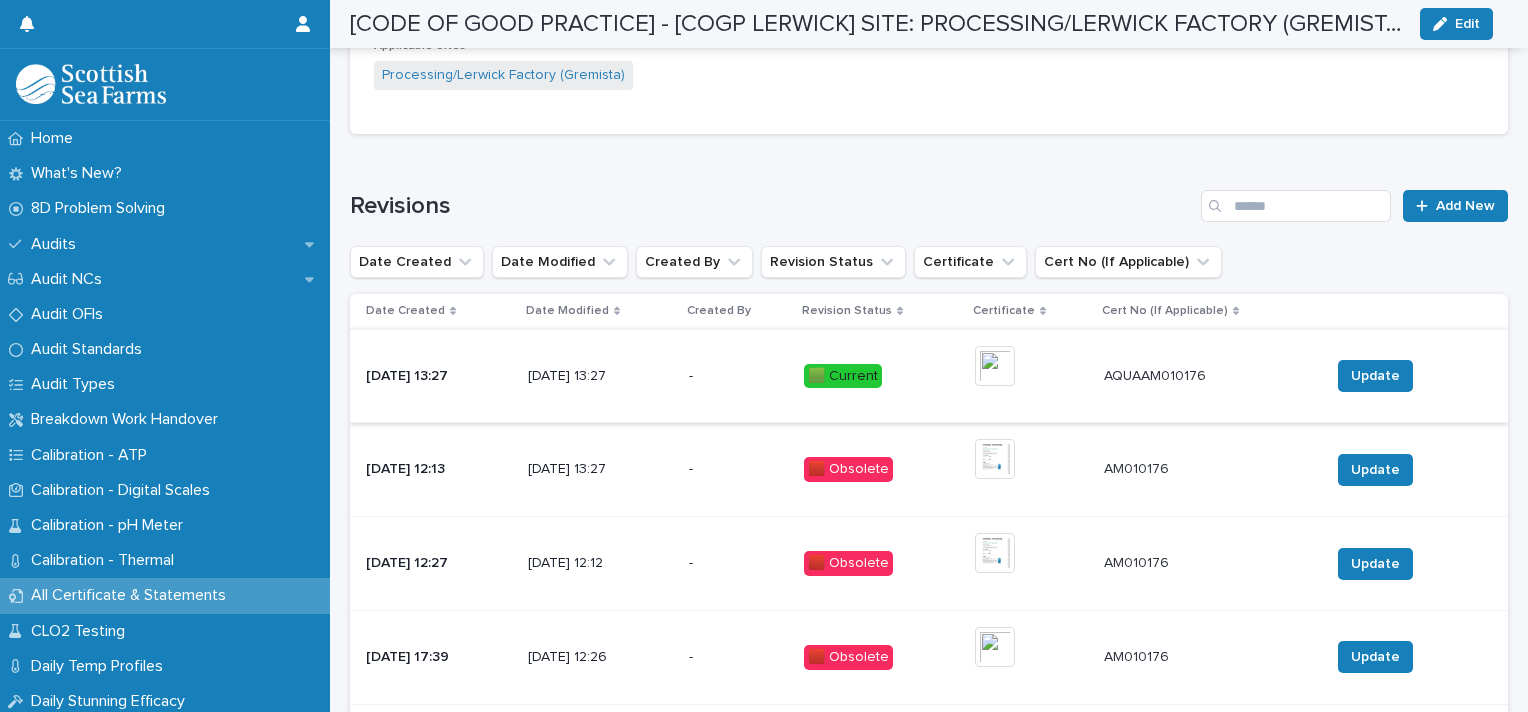 click at bounding box center (995, 366) 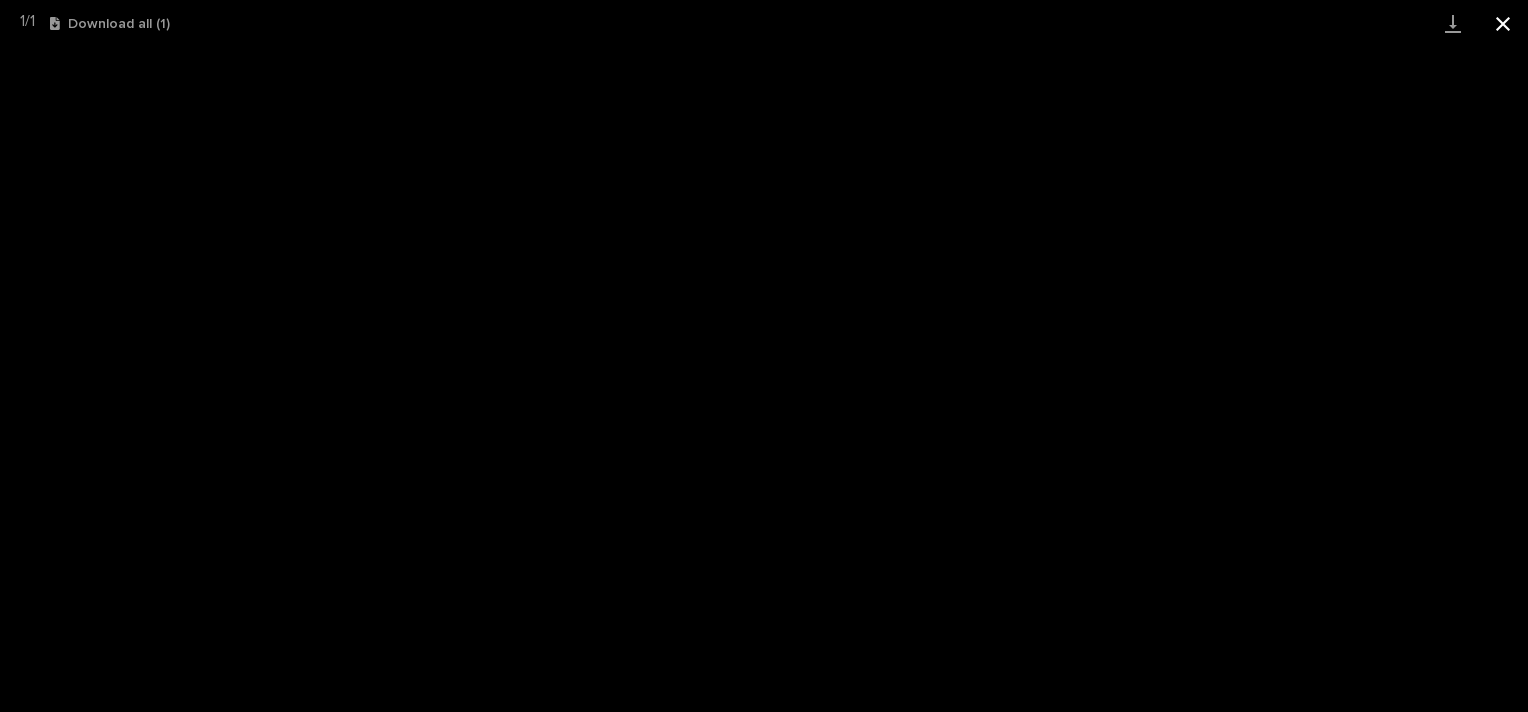 click at bounding box center [1503, 23] 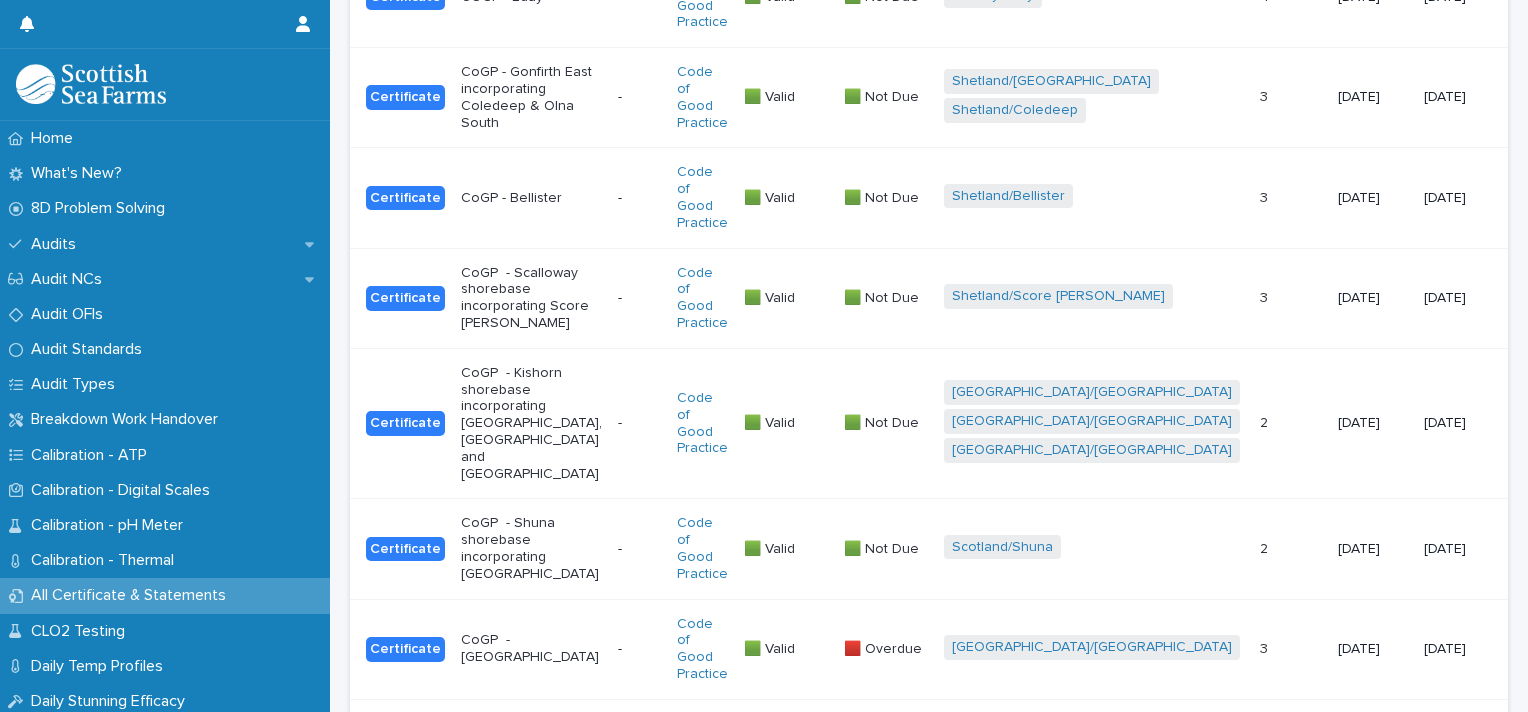 scroll, scrollTop: 0, scrollLeft: 0, axis: both 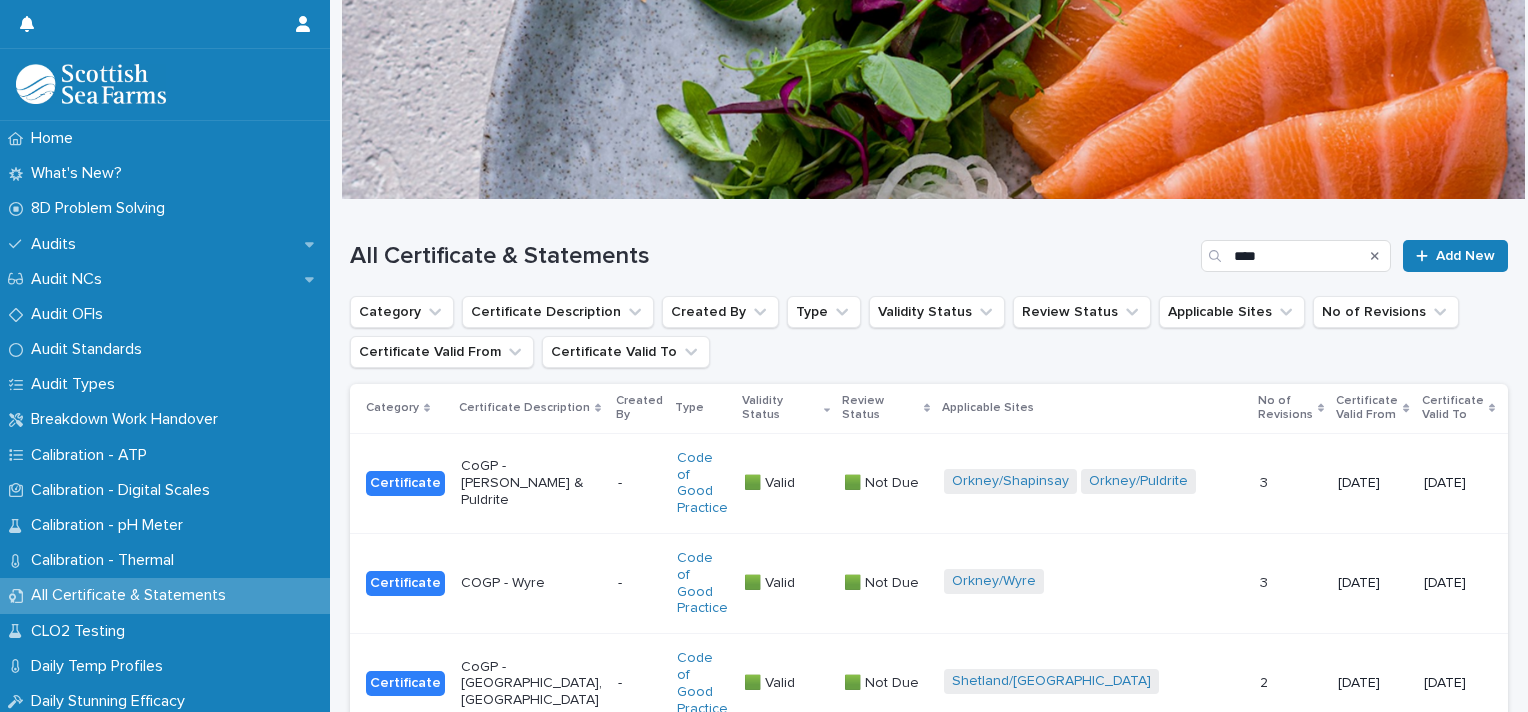 click 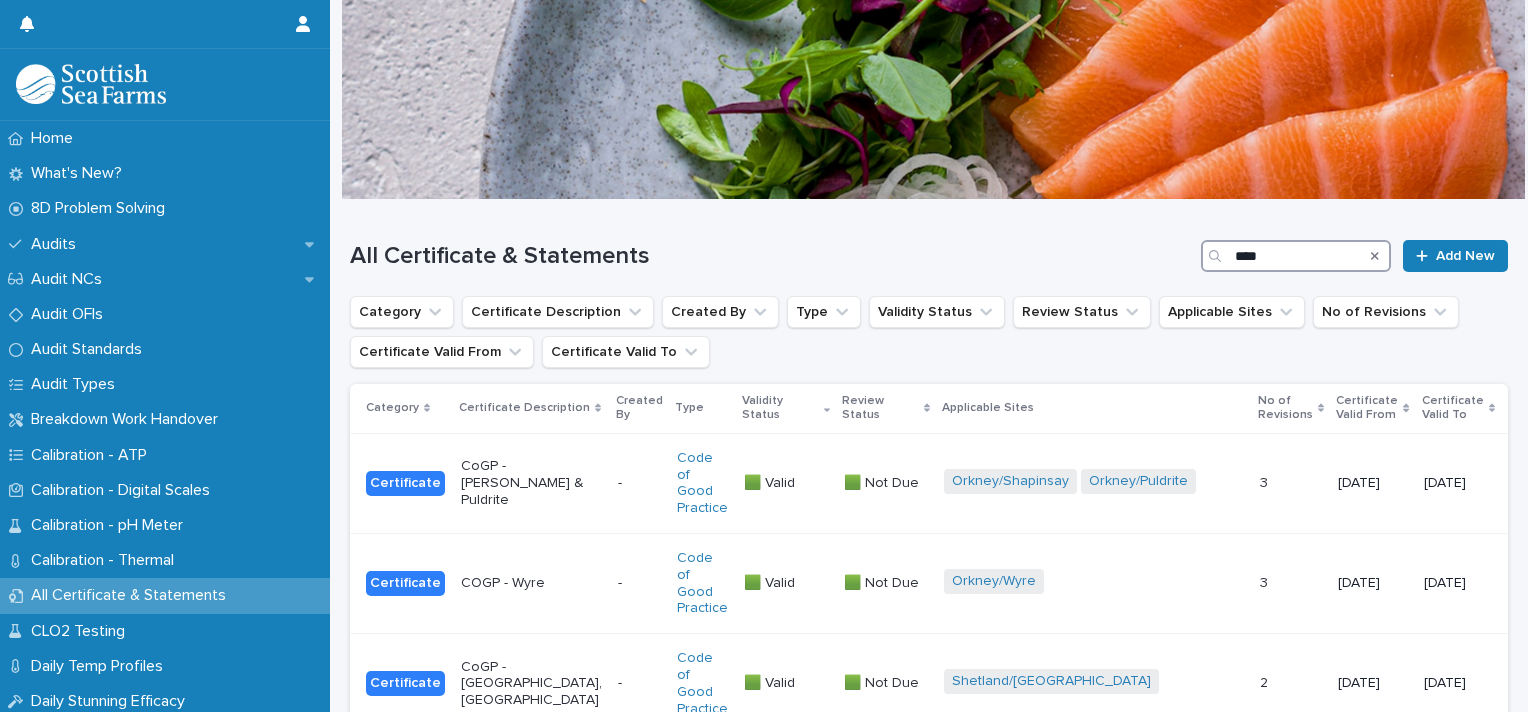 click on "****" at bounding box center (1296, 256) 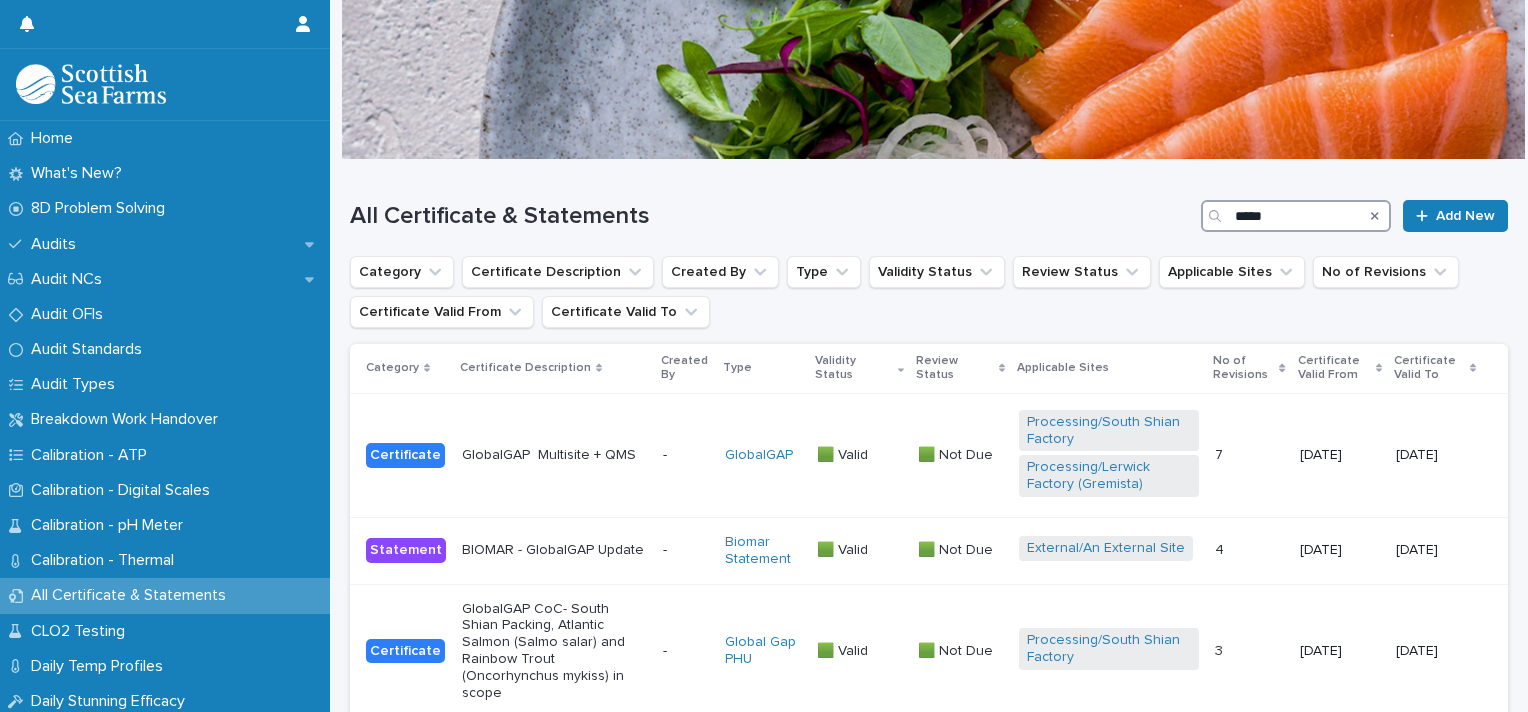 scroll, scrollTop: 66, scrollLeft: 0, axis: vertical 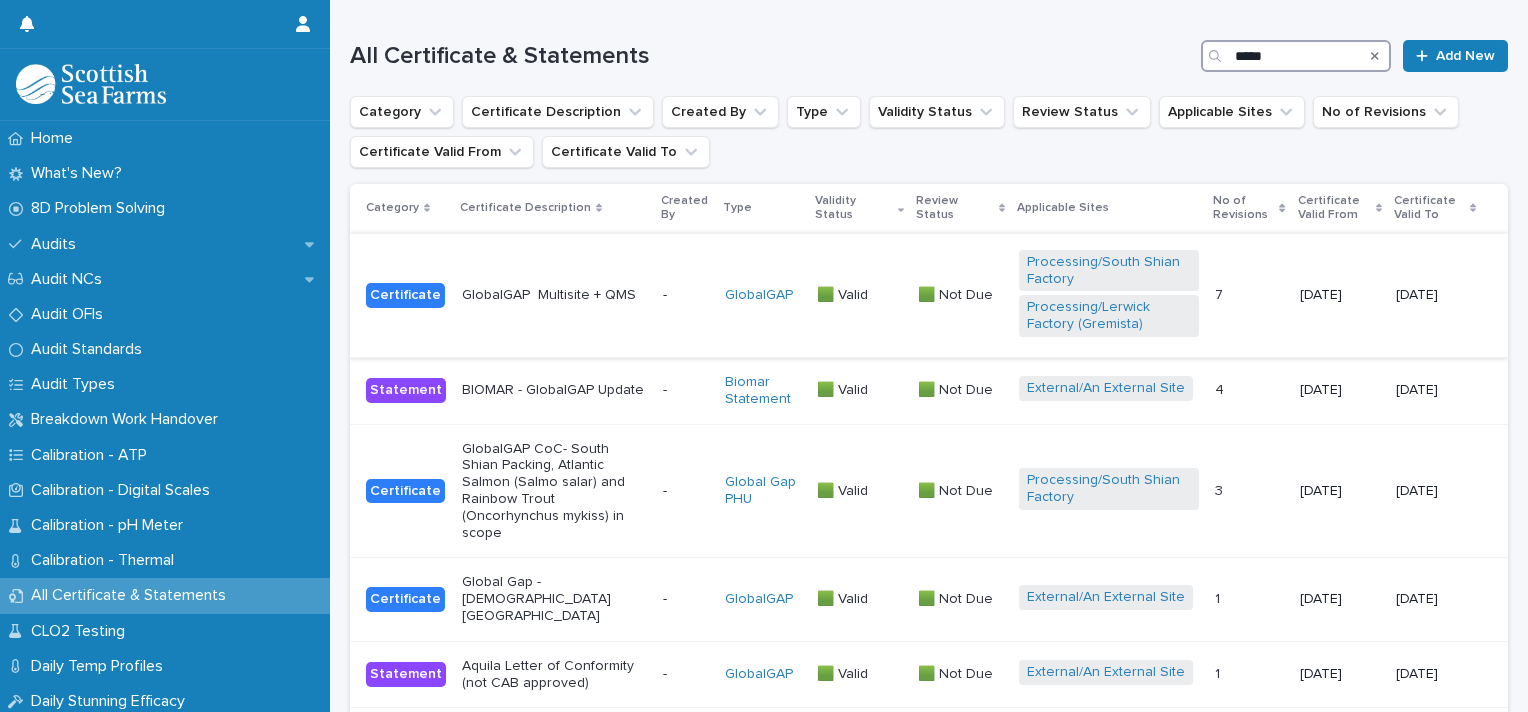 type on "*****" 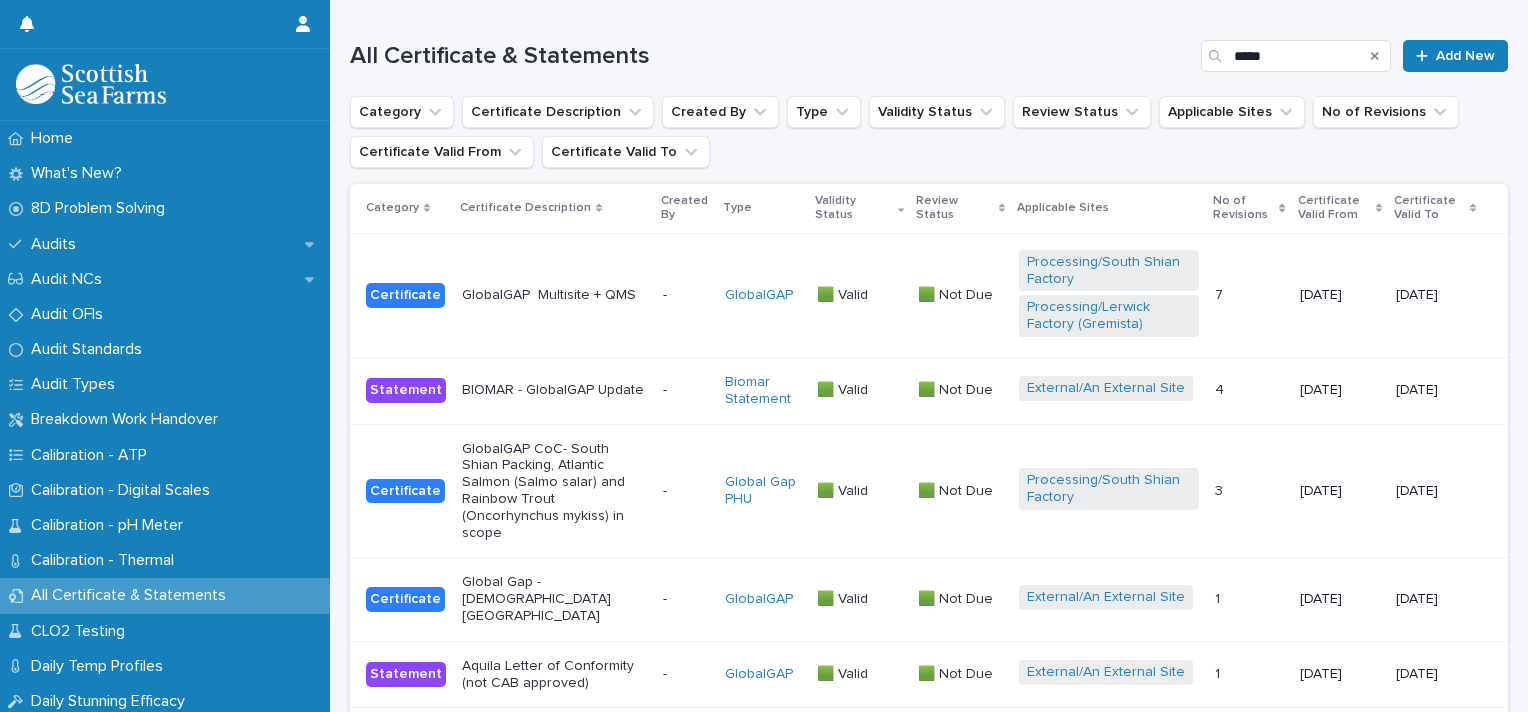 click on "GlobalGAP  Multisite + QMS" at bounding box center (554, 295) 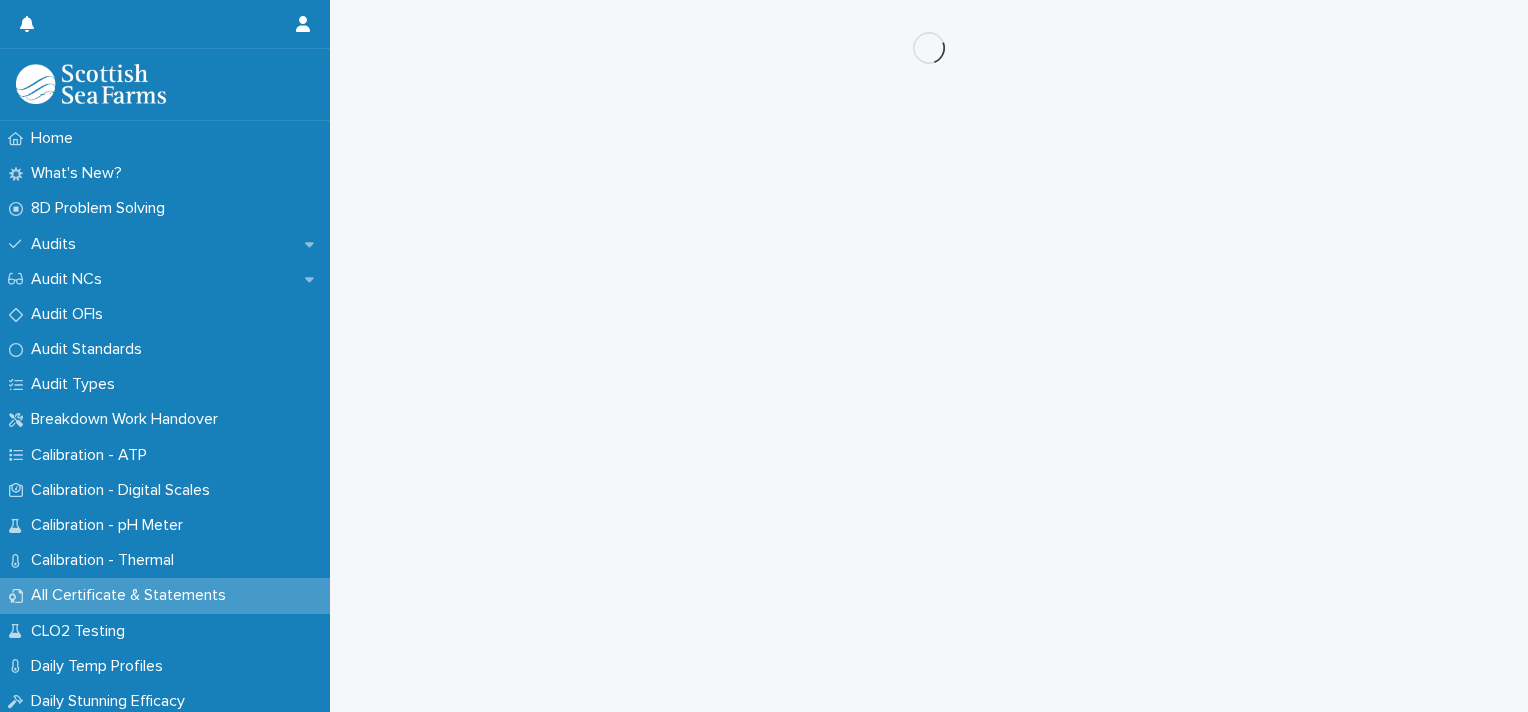 scroll, scrollTop: 0, scrollLeft: 0, axis: both 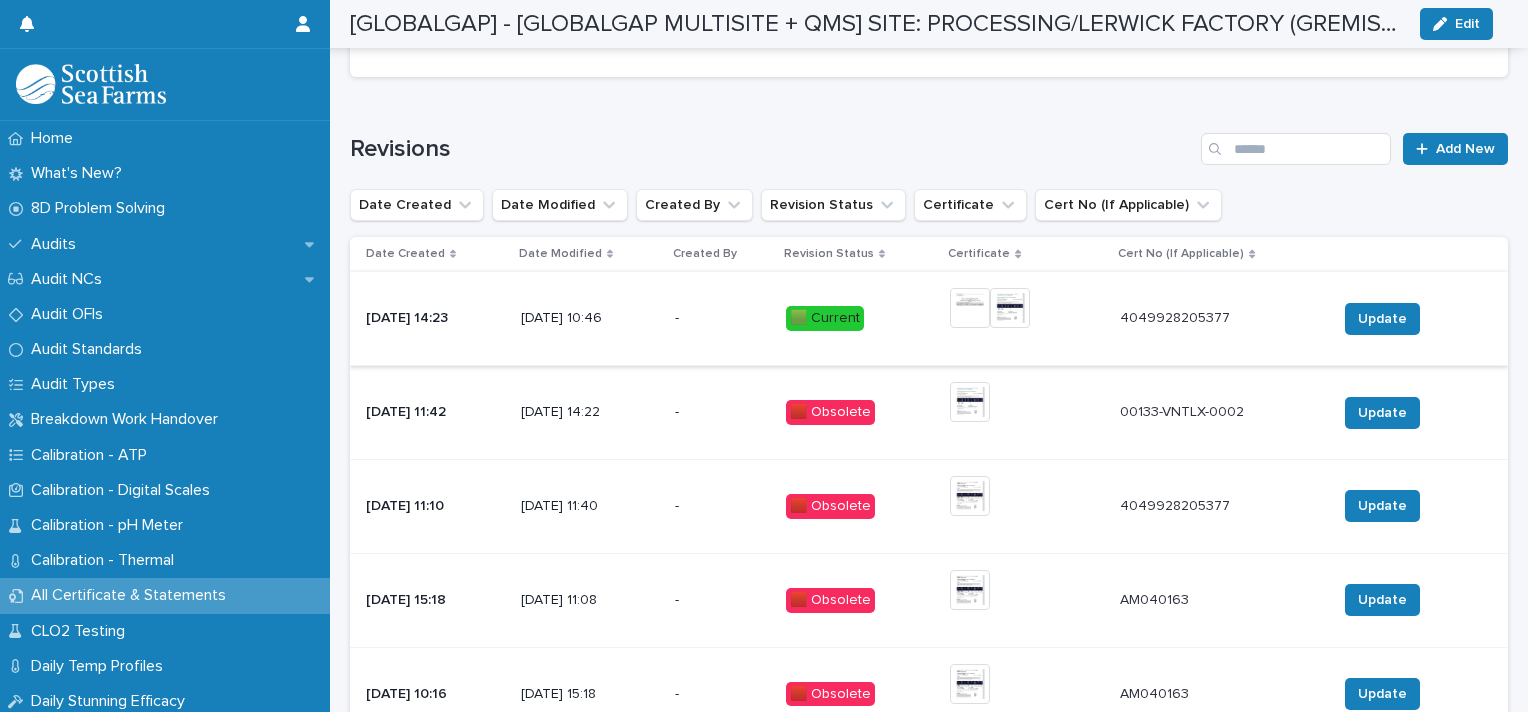 click at bounding box center (970, 308) 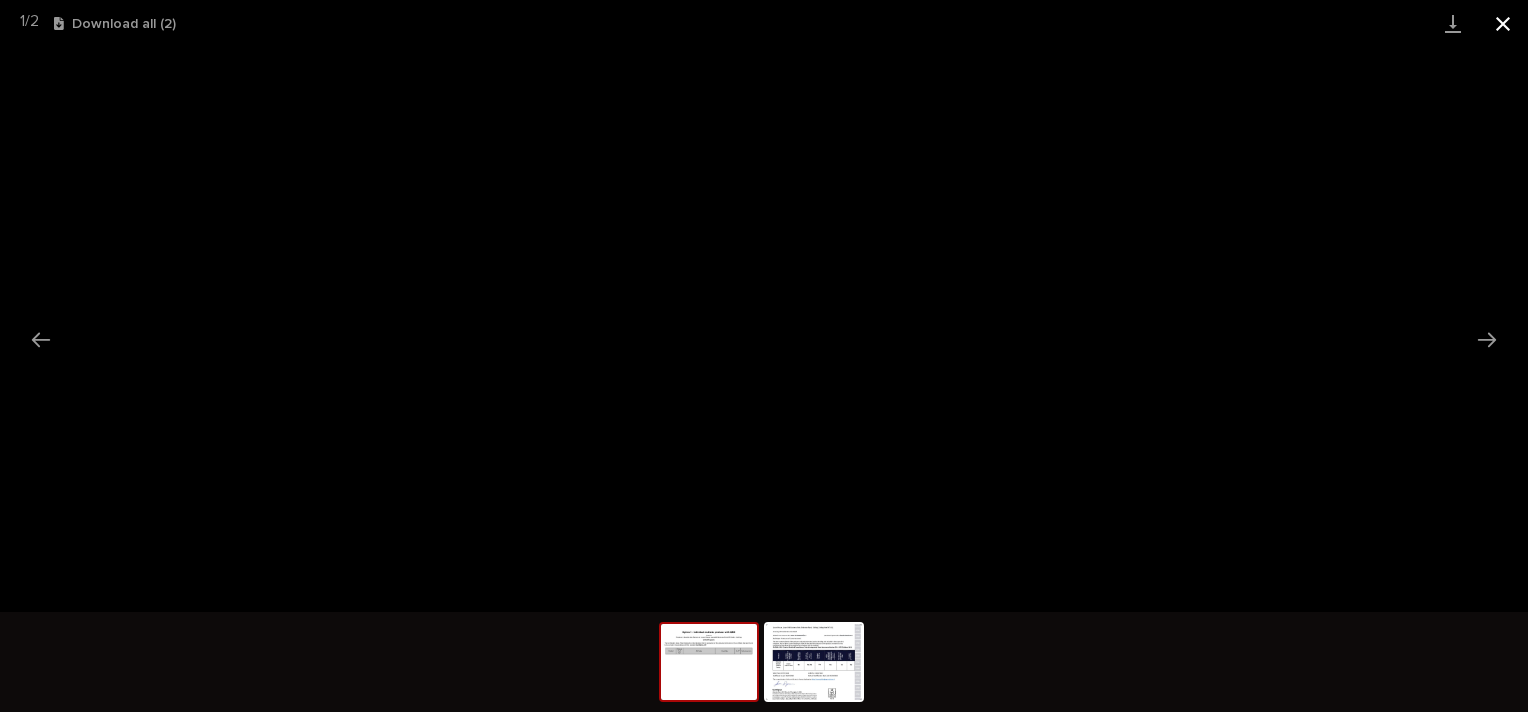 click at bounding box center [1503, 23] 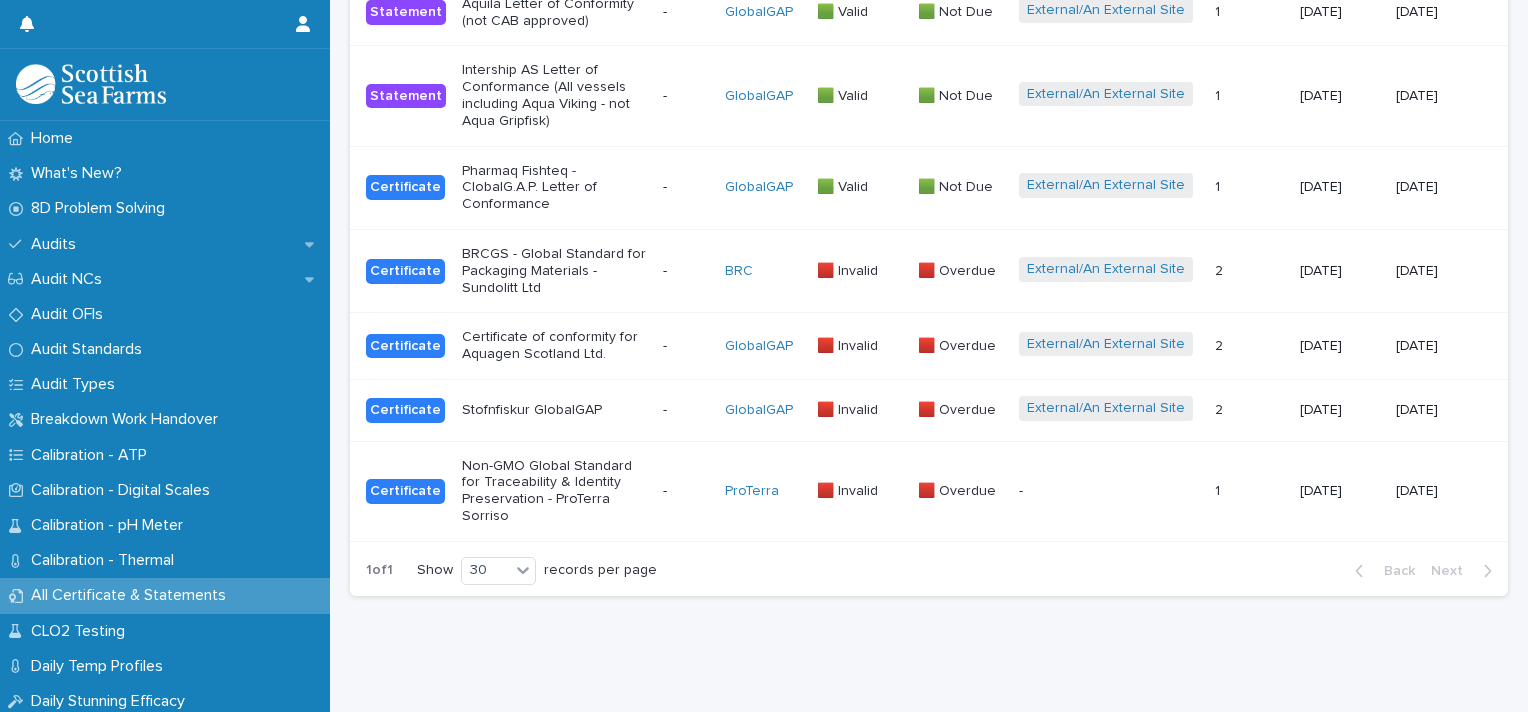 scroll, scrollTop: 0, scrollLeft: 0, axis: both 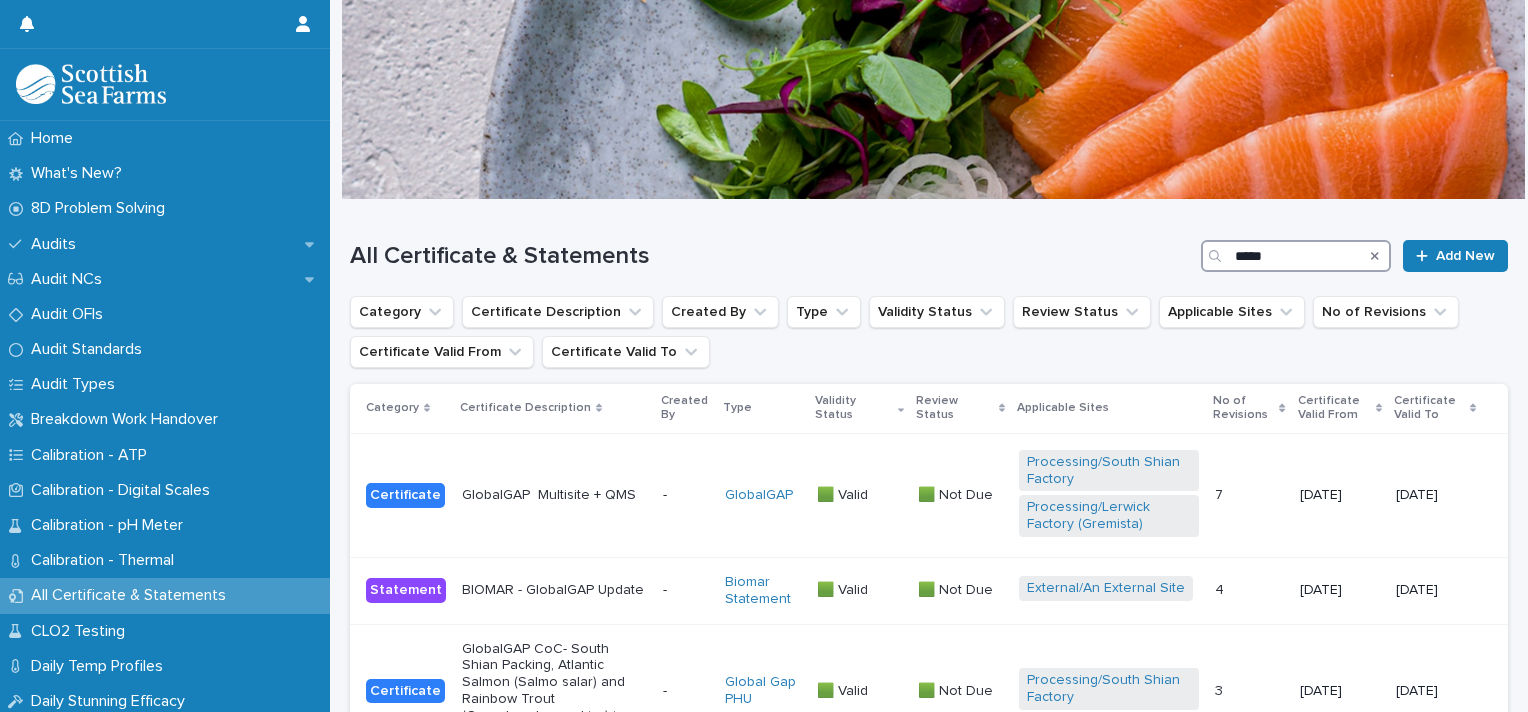 click on "*****" at bounding box center (1296, 256) 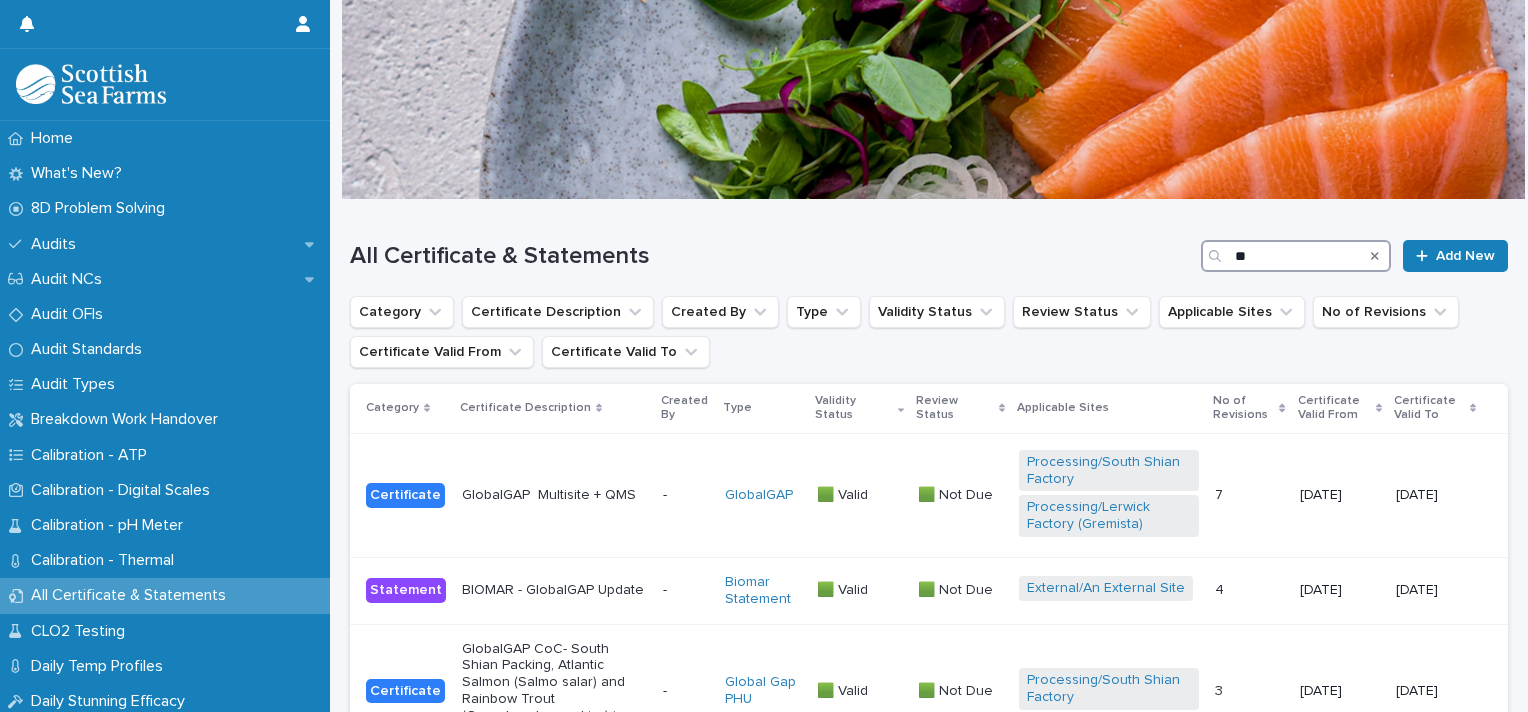 type on "*" 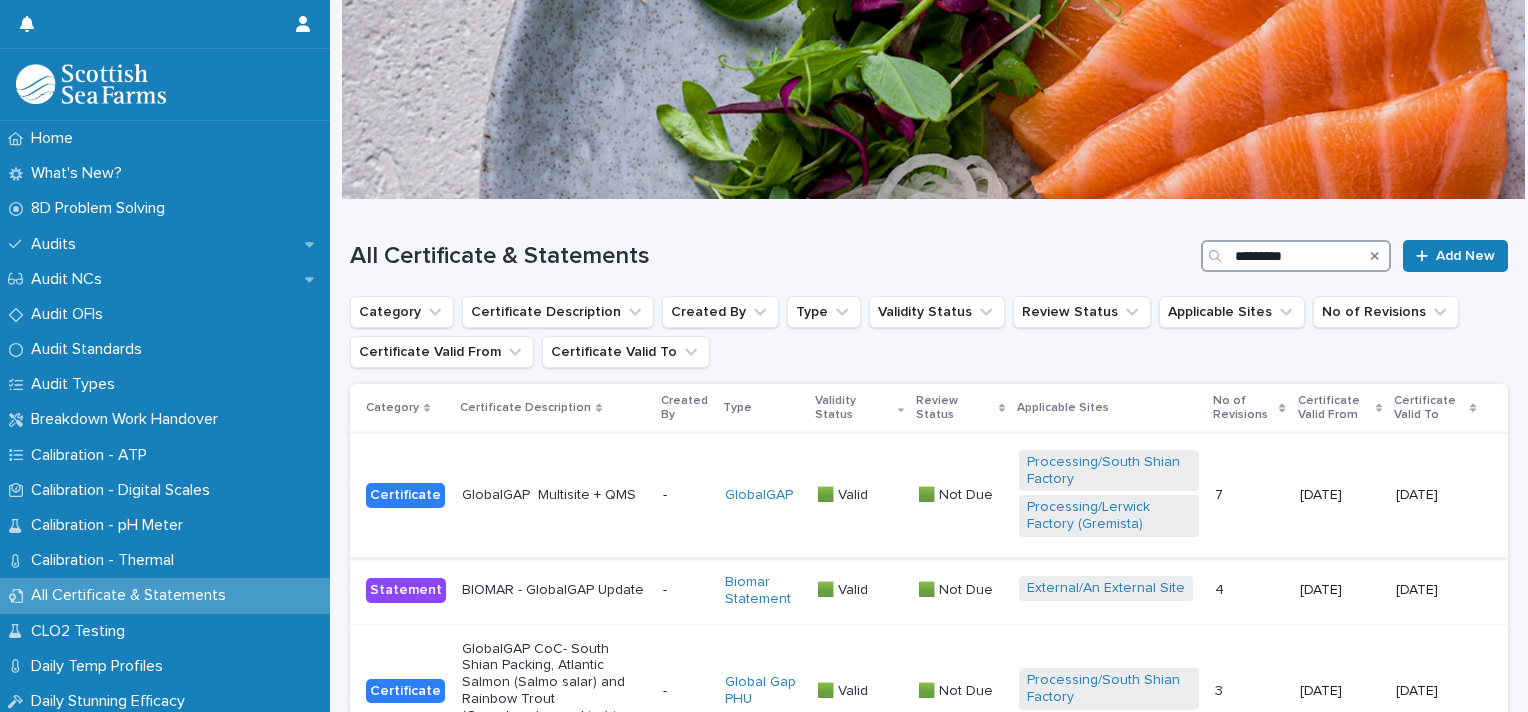 type on "*********" 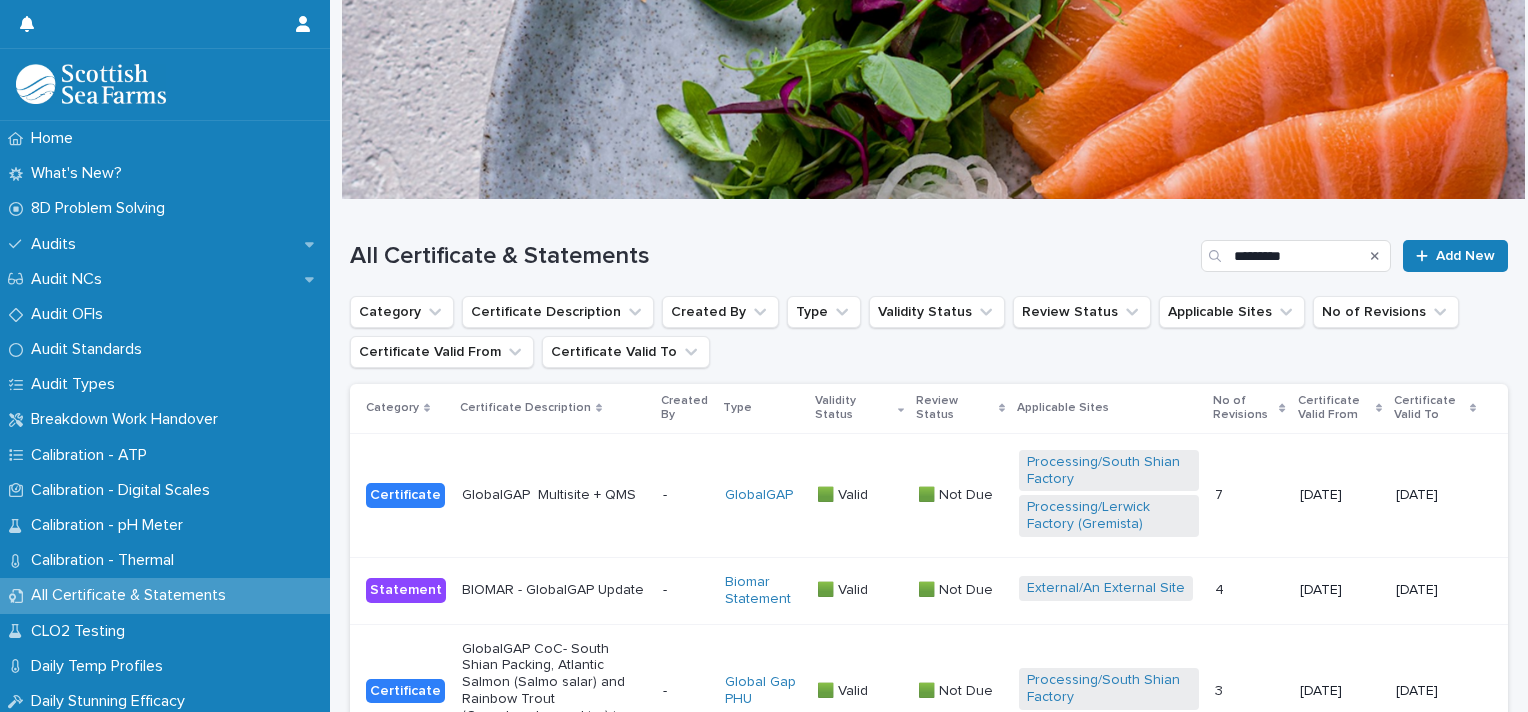 click on "GlobalGAP  Multisite + QMS" at bounding box center (554, 495) 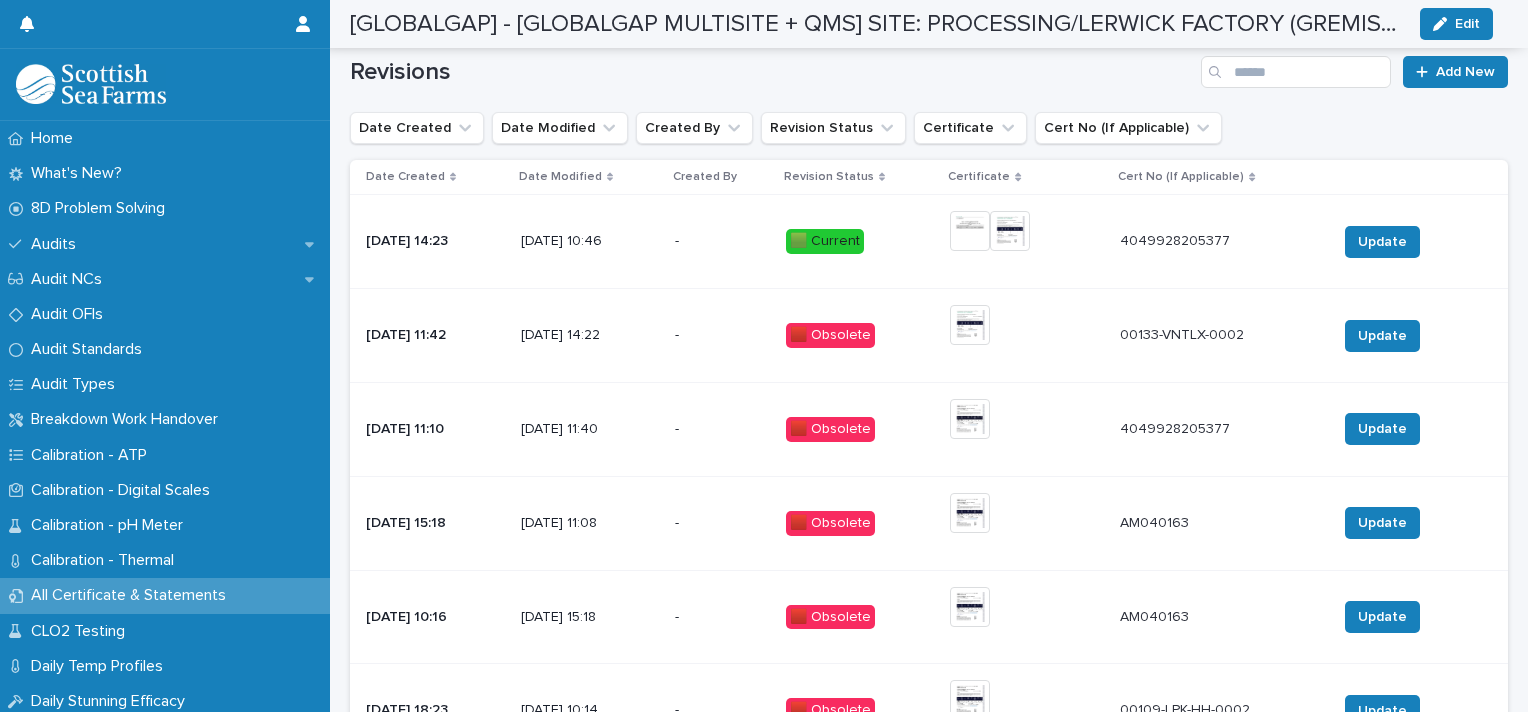scroll, scrollTop: 1317, scrollLeft: 0, axis: vertical 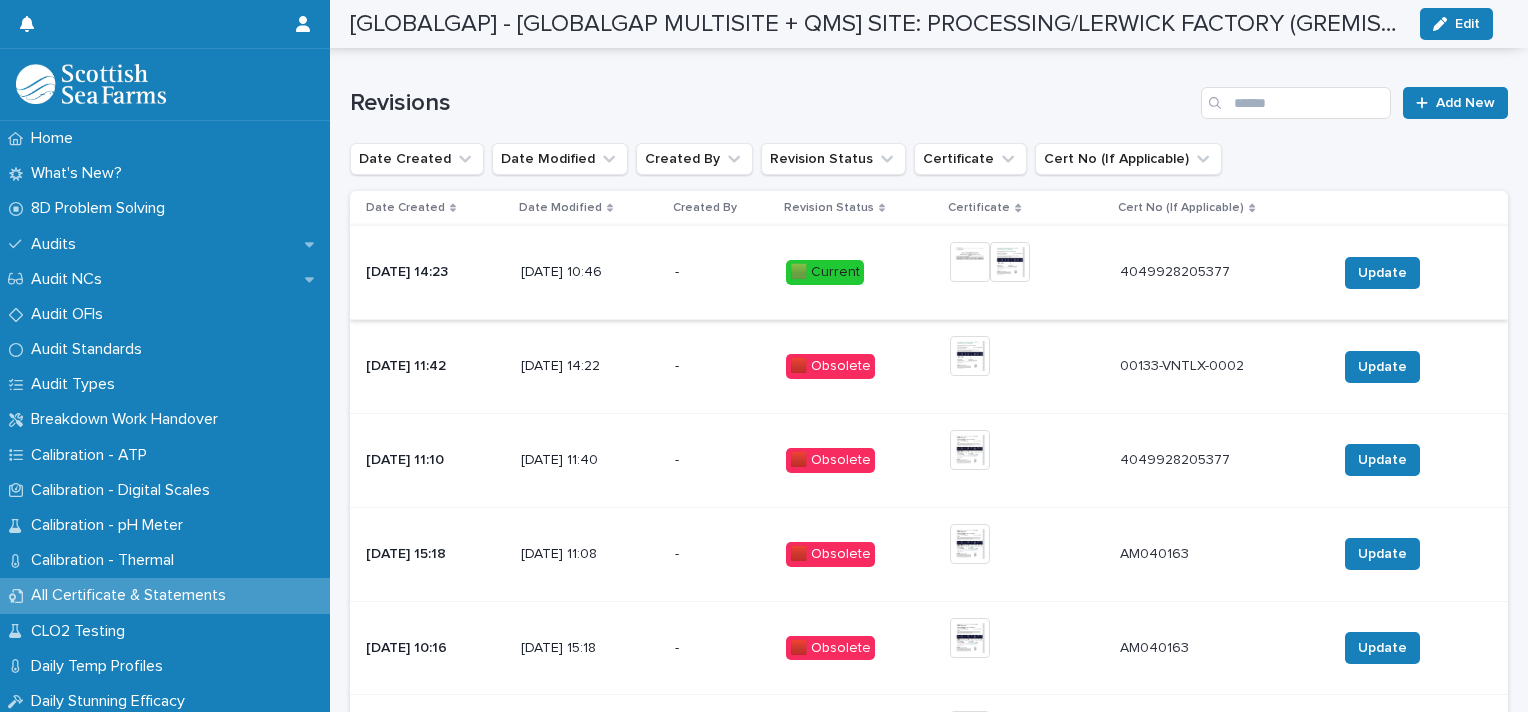 click at bounding box center [1010, 262] 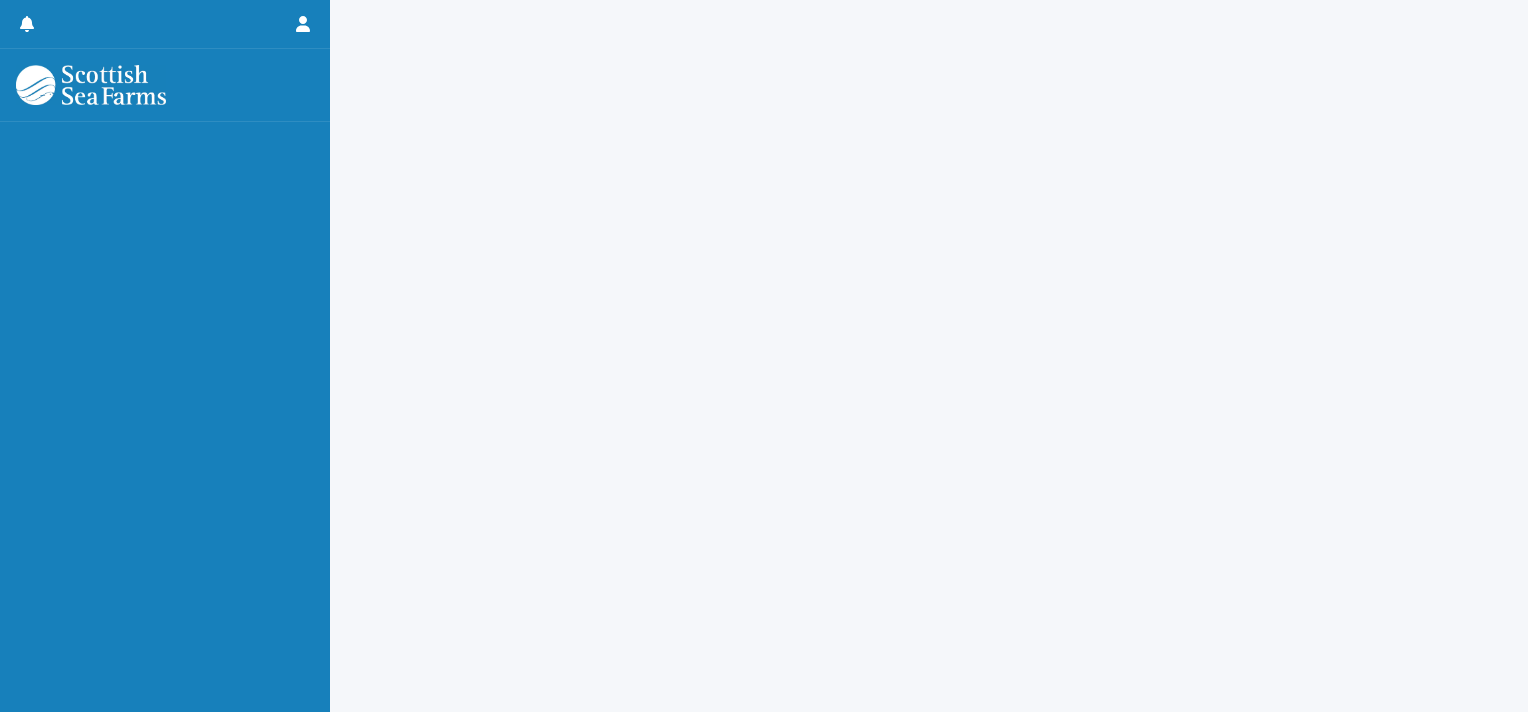 scroll, scrollTop: 0, scrollLeft: 0, axis: both 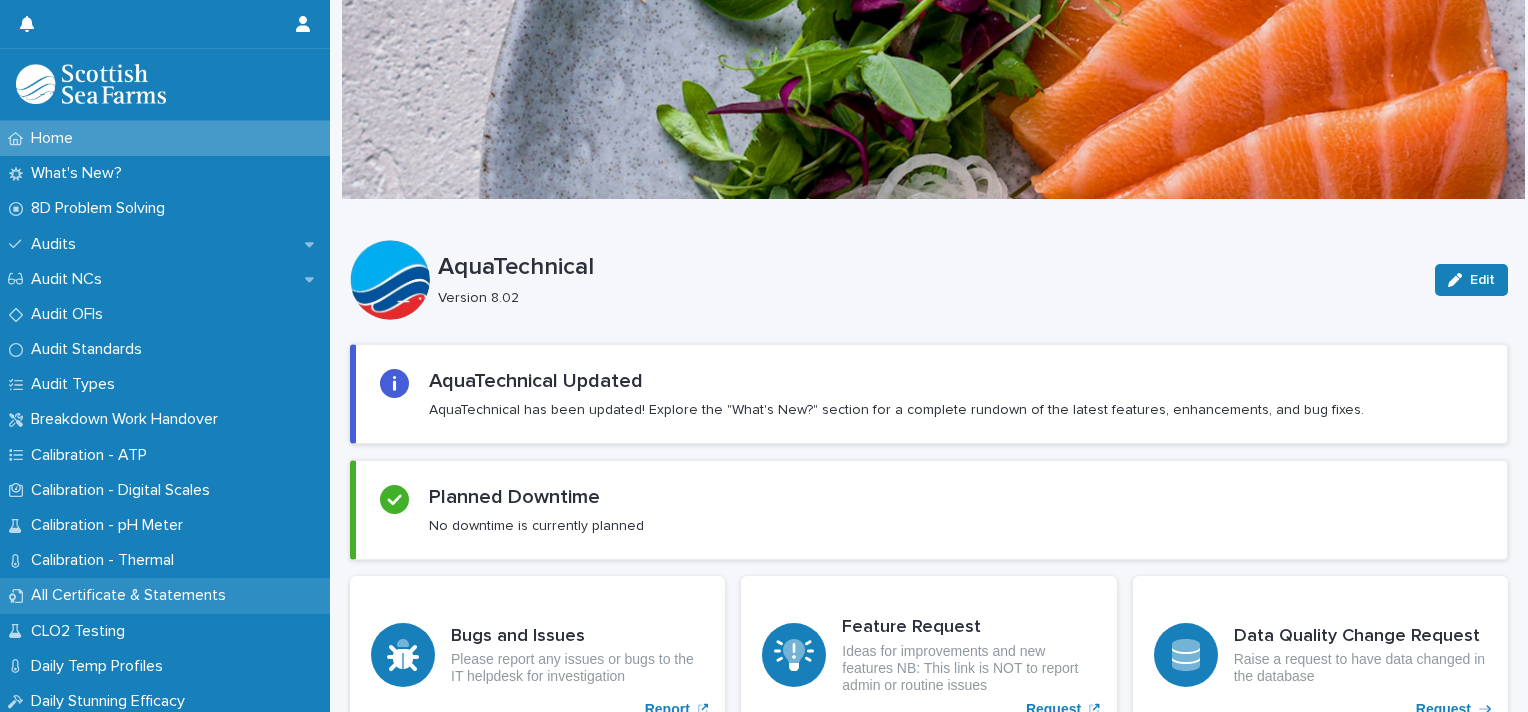 click on "All Certificate & Statements" at bounding box center (132, 595) 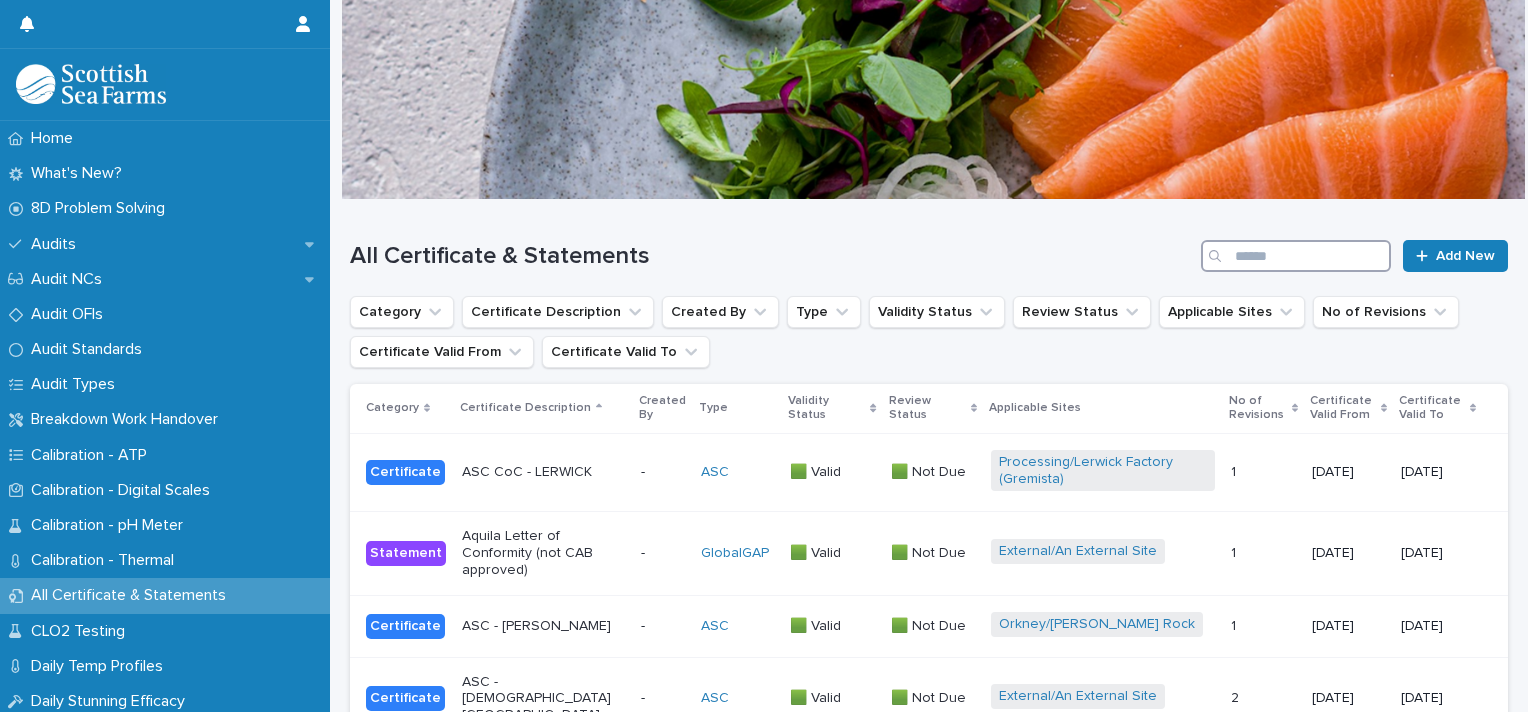 click at bounding box center (1296, 256) 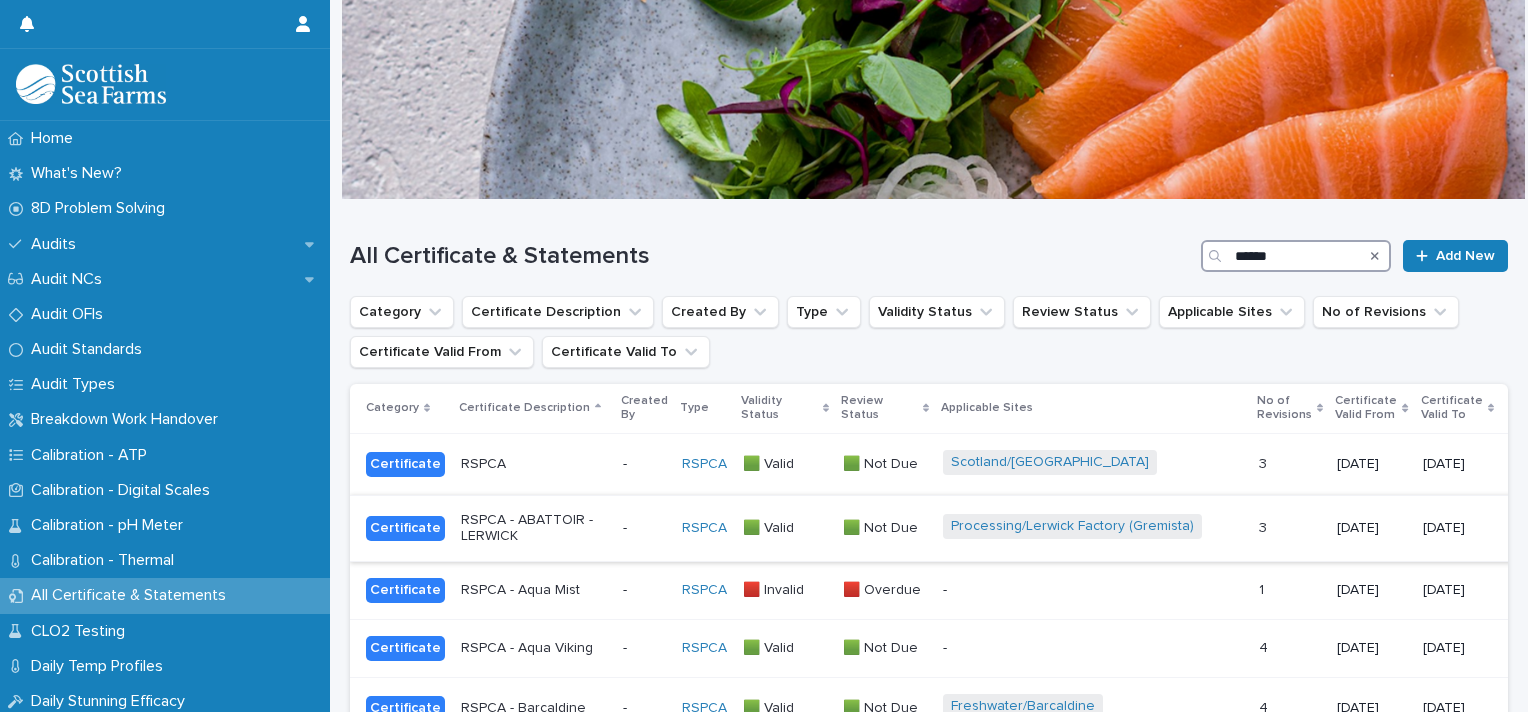 type on "*****" 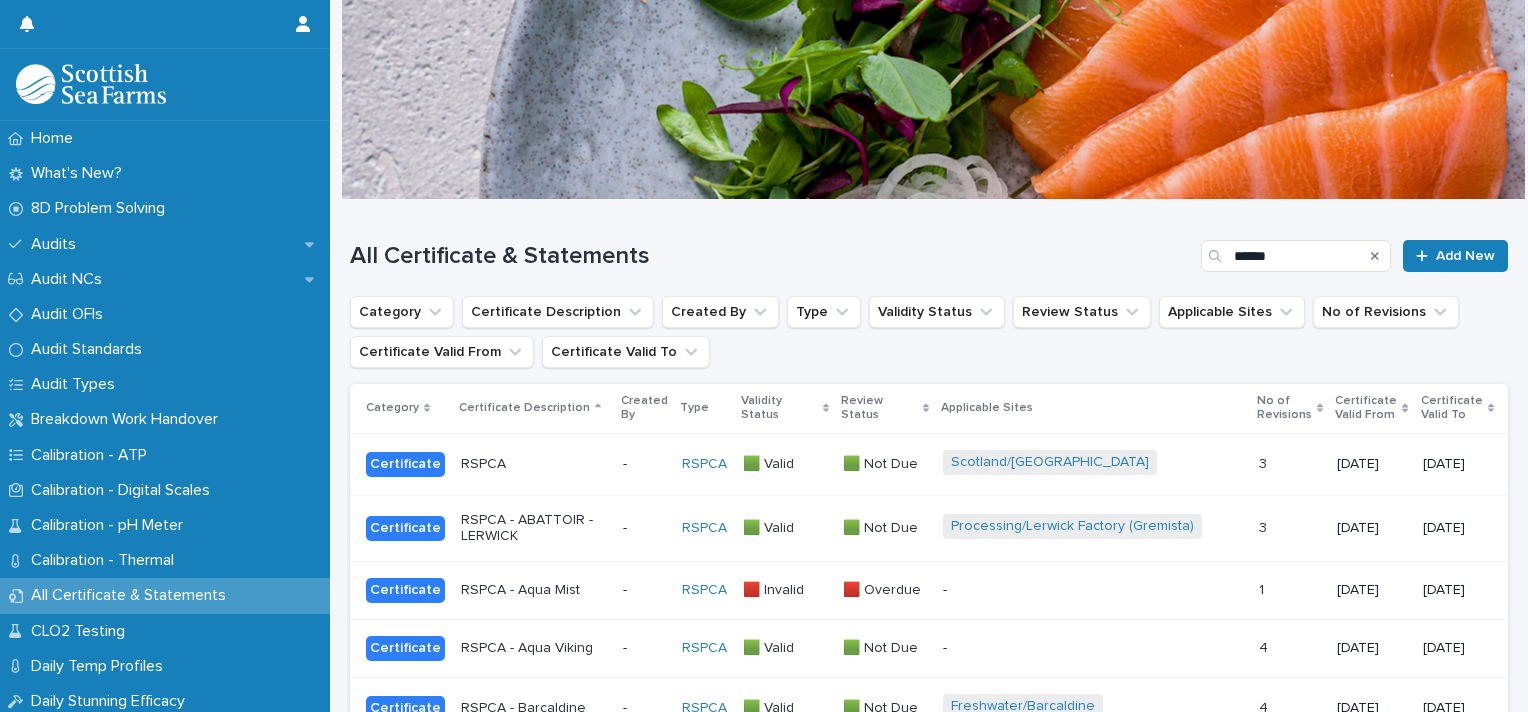 click on "RSPCA - ABATTOIR - LERWICK" at bounding box center [534, 529] 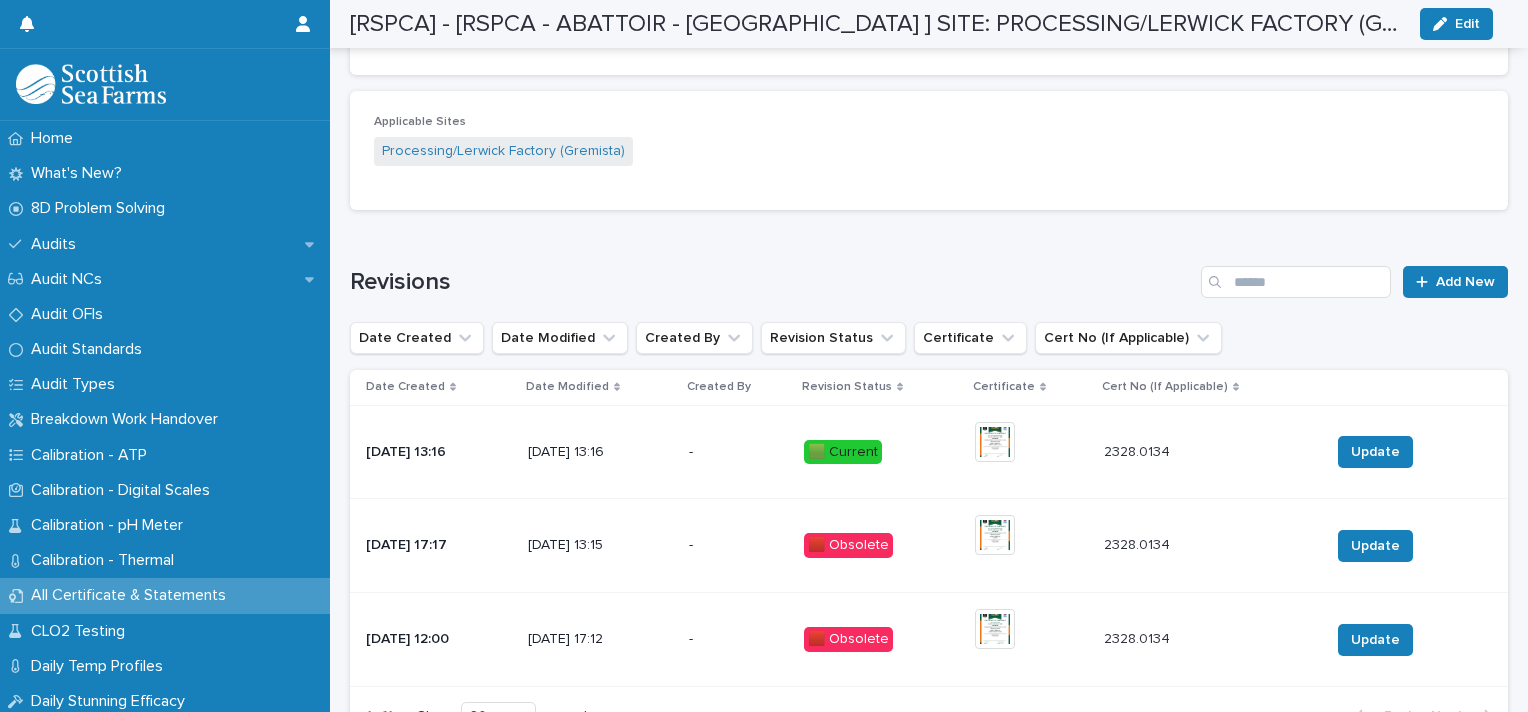 scroll, scrollTop: 1132, scrollLeft: 0, axis: vertical 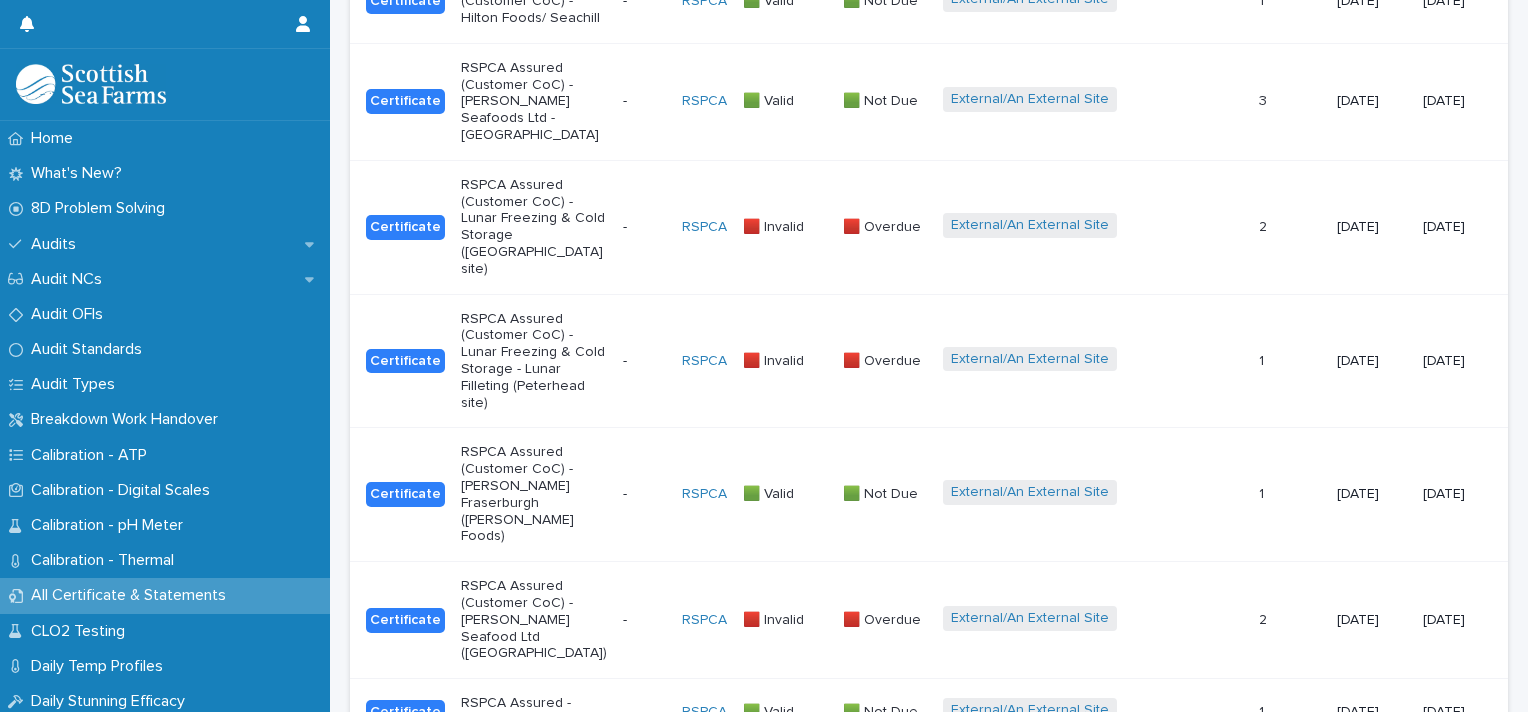 click on "Loading... Saving… Loading... Saving… All Certificate & Statements ***** Add New Category Certificate Description Created By Type Validity Status Review Status Applicable Sites No of Revisions Certificate Valid From Certificate Valid To Category Certificate Description Created By Type Validity Status Review Status Applicable Sites No of Revisions Certificate Valid From Certificate Valid To Certificate RSPCA  - RSPCA   🟩 Valid 🟩 Valid   🟩 Not Due 🟩 Not Due   Scotland/Bloody Bay   3 3   1/5/2025 1/5/2026 Certificate RSPCA - ABATTOIR - LERWICK  - RSPCA   🟩 Valid 🟩 Valid   🟩 Not Due 🟩 Not Due   Processing/Lerwick Factory (Gremista)   3 3   1/5/2025 1/5/2026 Certificate RSPCA - Aqua Mist - RSPCA   🟥 Invalid 🟥 Invalid   🟥 Overdue 🟥 Overdue   - 1 1   1/8/2022 1/8/2023 Certificate RSPCA - Aqua Viking - RSPCA   🟩 Valid 🟩 Valid   🟩 Not Due 🟩 Not Due   - 4 4   1/4/2025 1/4/2026 Certificate RSPCA - Barcaldine - RSPCA   🟩 Valid 🟩 Valid   🟩 Not Due" at bounding box center (929, -89) 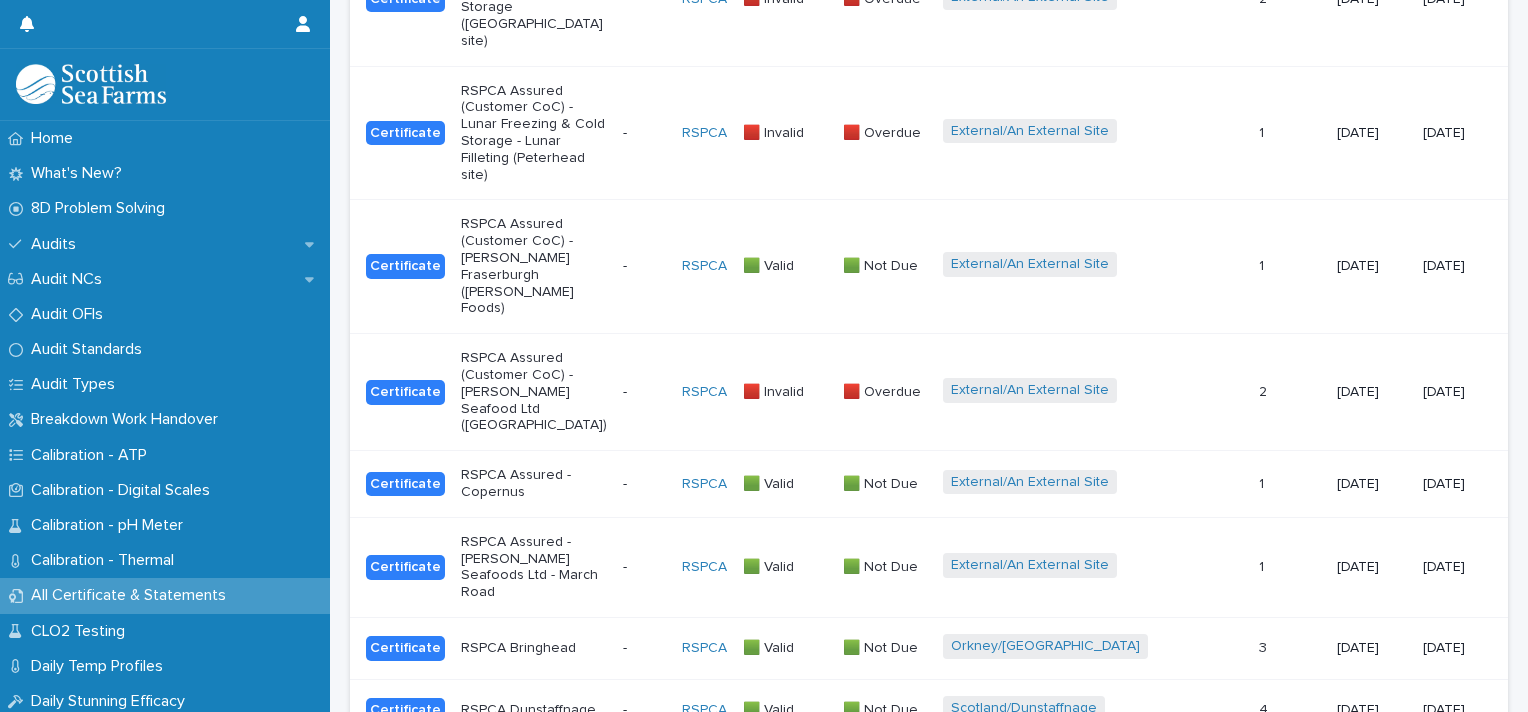 scroll, scrollTop: 1908, scrollLeft: 0, axis: vertical 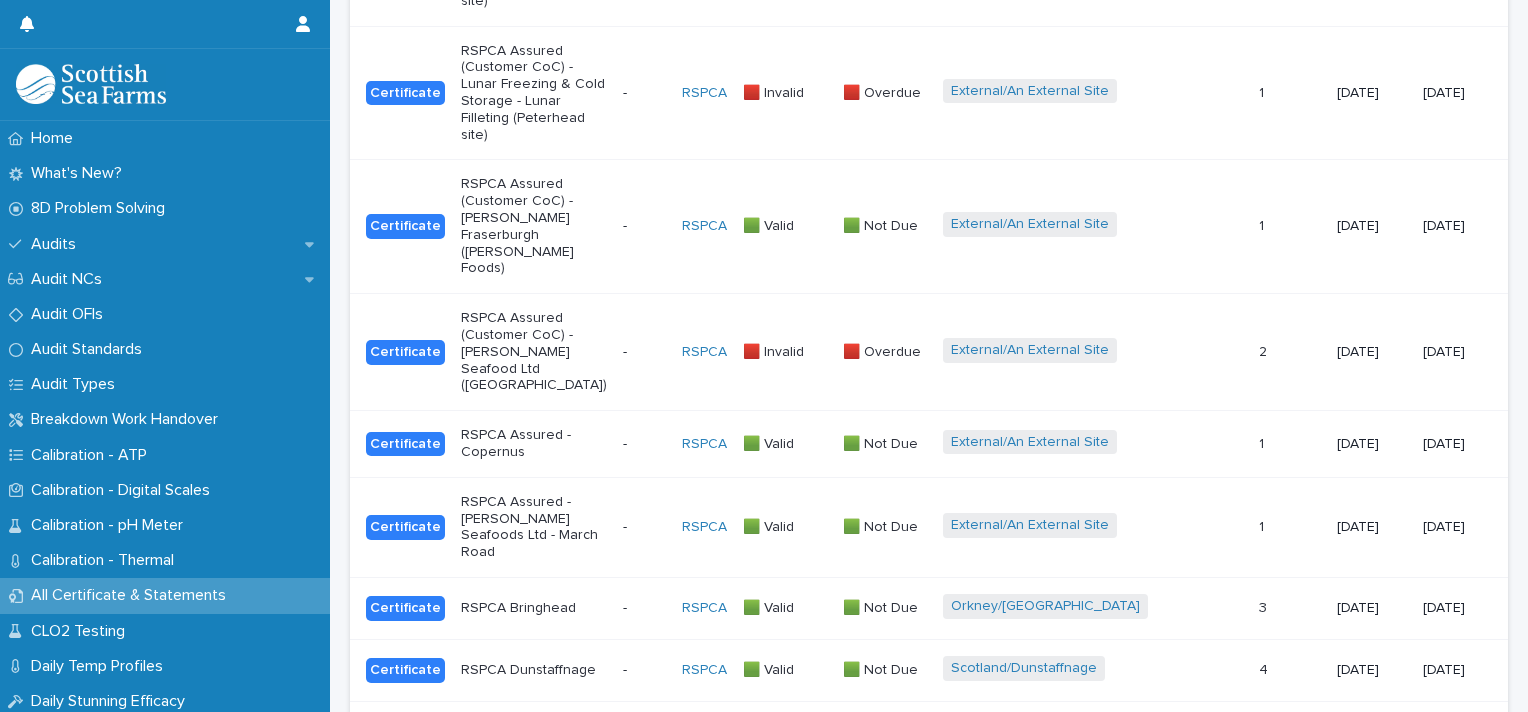 click on "Next" at bounding box center [1453, 854] 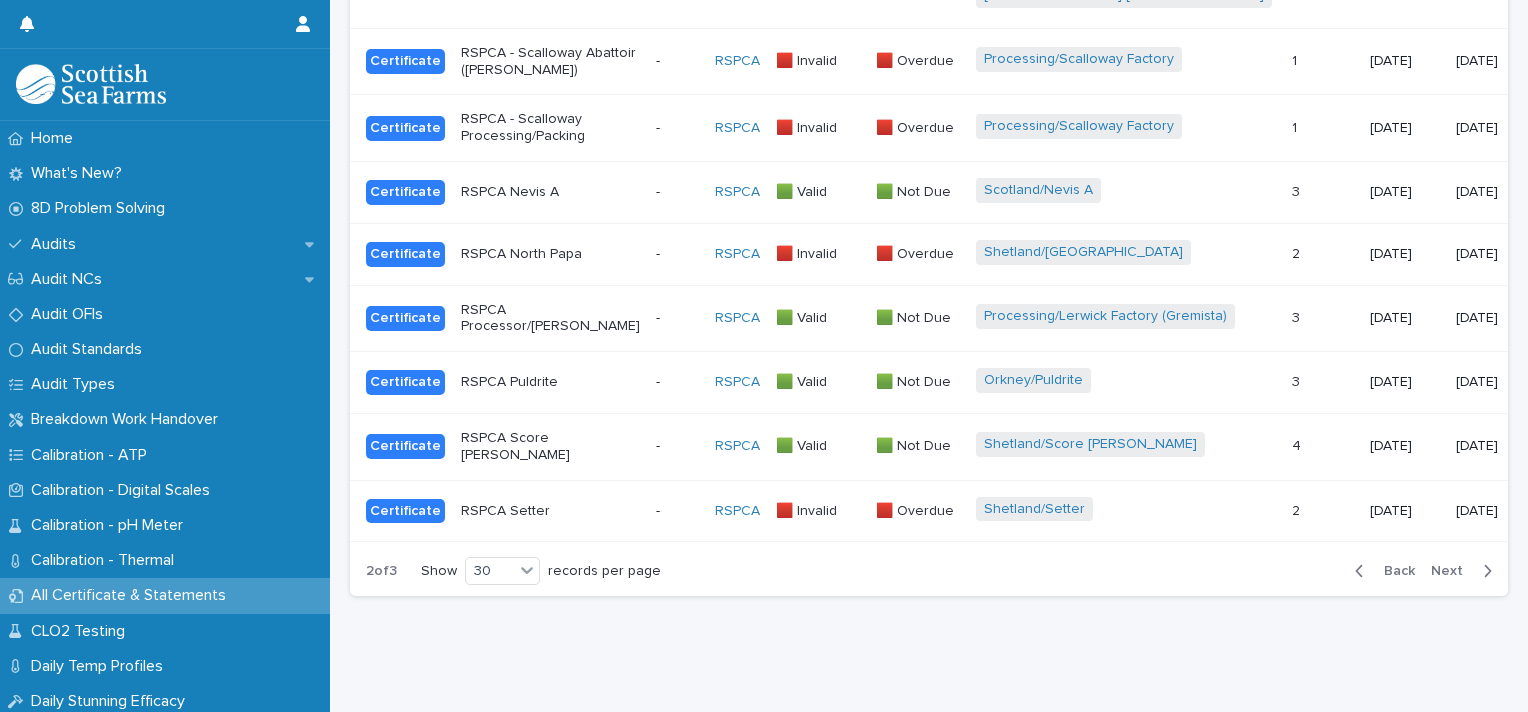 scroll, scrollTop: 1820, scrollLeft: 0, axis: vertical 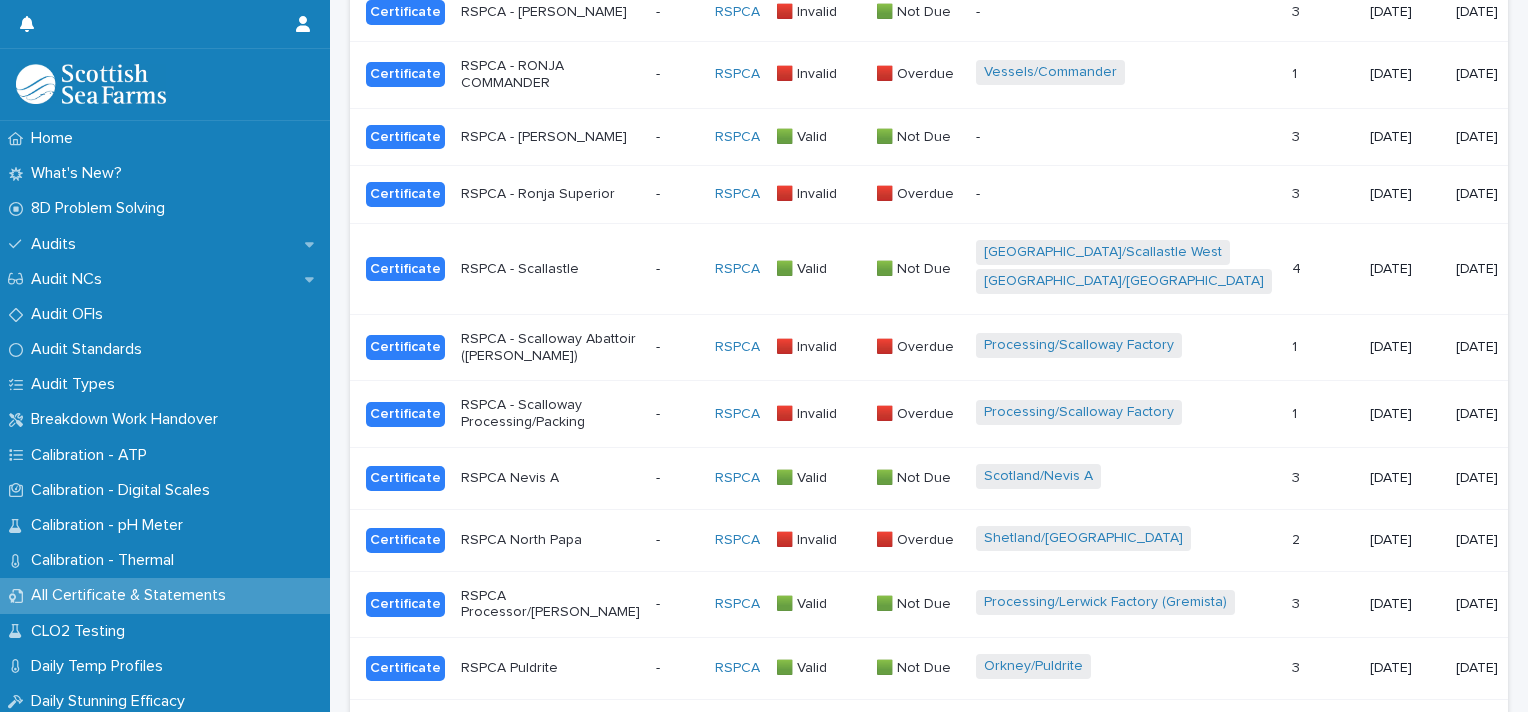 click on "RSPCA Processor/[PERSON_NAME]" at bounding box center (550, 605) 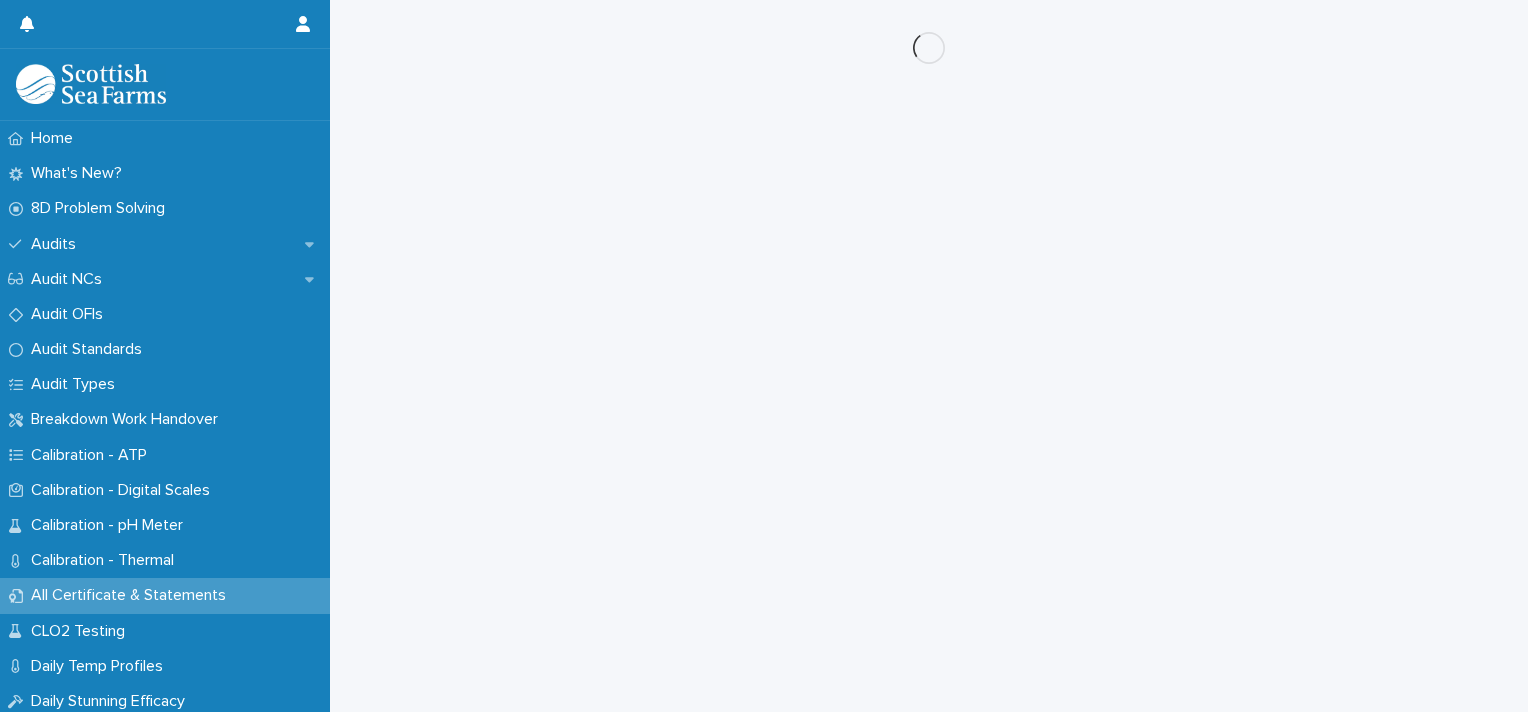 scroll, scrollTop: 0, scrollLeft: 0, axis: both 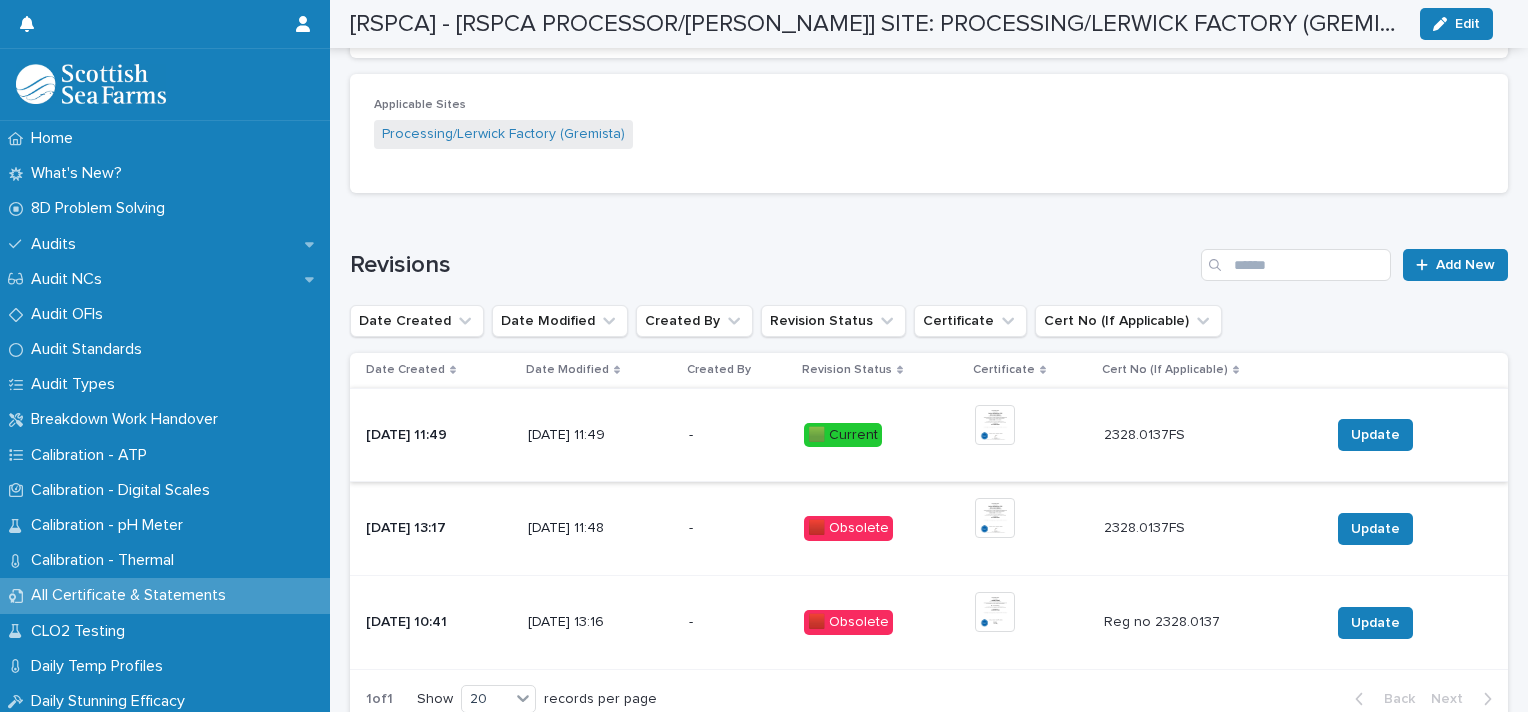 click at bounding box center (995, 425) 